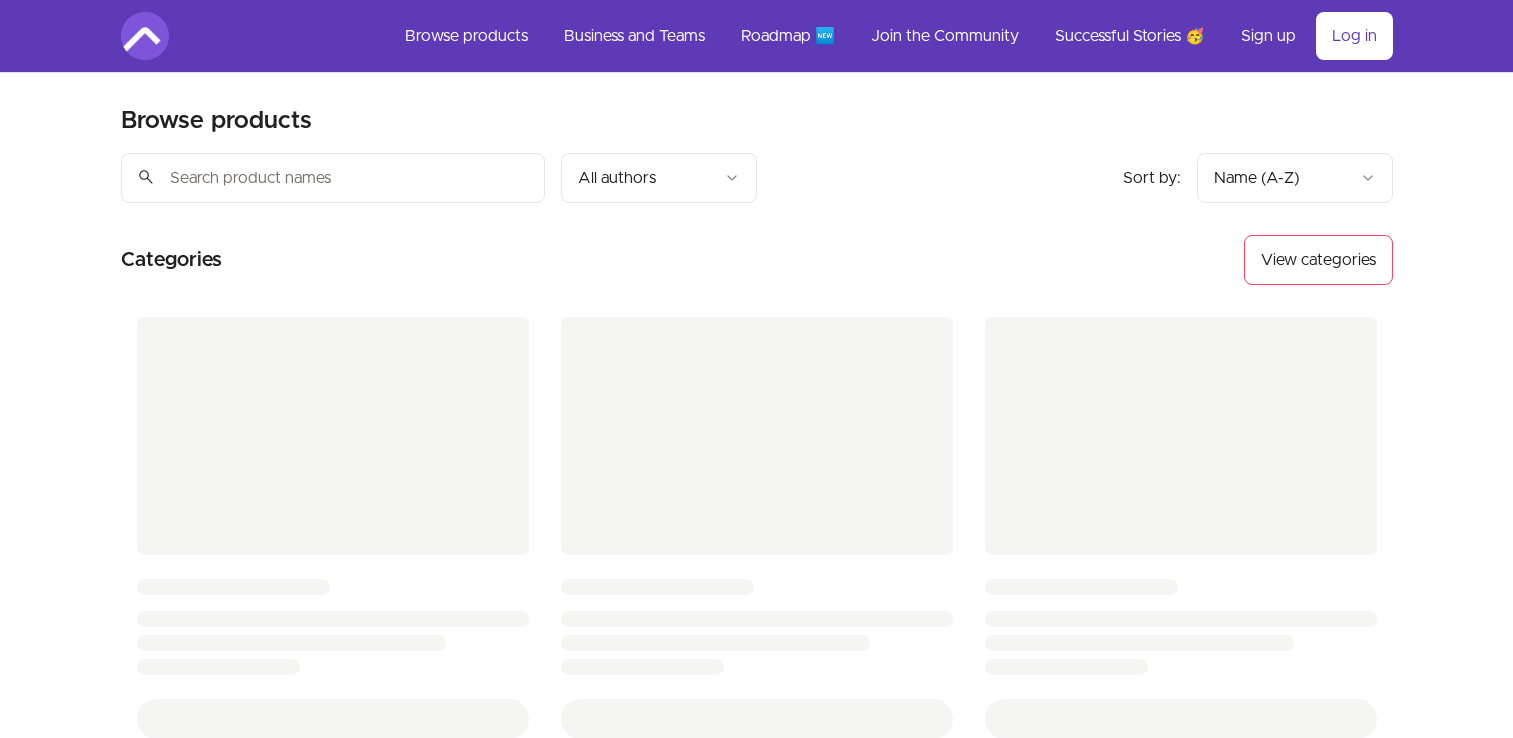 scroll, scrollTop: 0, scrollLeft: 0, axis: both 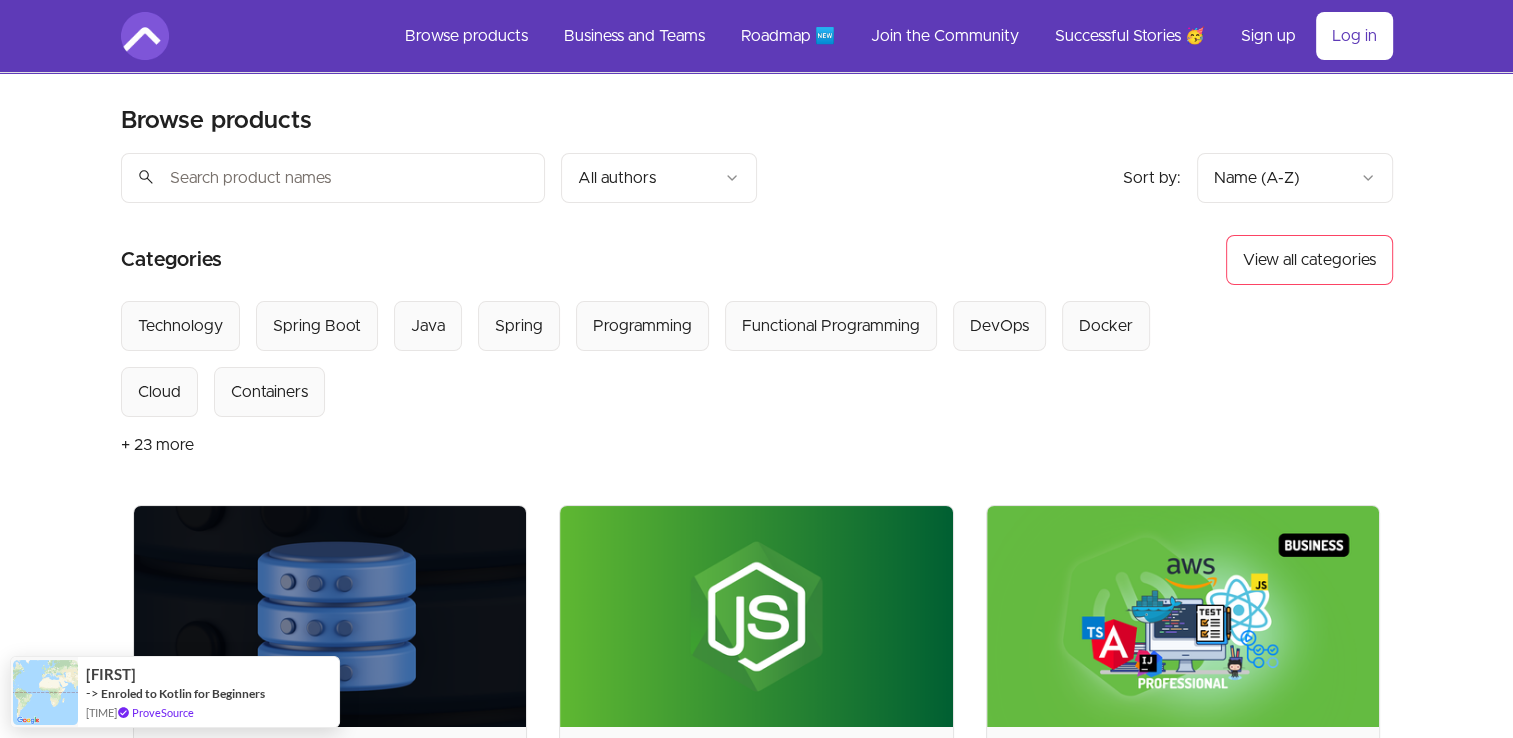 click on "Skip to main content Main menu Includes navigation links and user settings Browse products Business and Teams Roadmap 🆕 Join the Community Successful Stories 🥳 More Sign up Log in Browse products Product filters: Sort by: import_export Name (A-Z) search All authors Sort by: import_export Name (A-Z) Categories View all categories Select from all categories: Technology Spring Boot Java Spring Programming Functional Programming DevOps Docker Cloud Containers + 23 more Advanced Databases Master Advanced Concepts Course • By [FIRST] [LAST] Learn more Build APIs with ExpressJS and MongoDB Course • By [FIRST] [LAST] Learn more Business - Full Stack Professional Bundle Bundle Learn more Database Design & Implementation Master ERD & SQL Implementation Course • By [FIRST] [LAST] Learn more Docker for DevOps Engineers Start your career and become a DevOps Engineer with Docker Course • By [FIRST] [LAST] Learn more Full Stack Professional + Coaching Bundle •" at bounding box center [756, 3140] 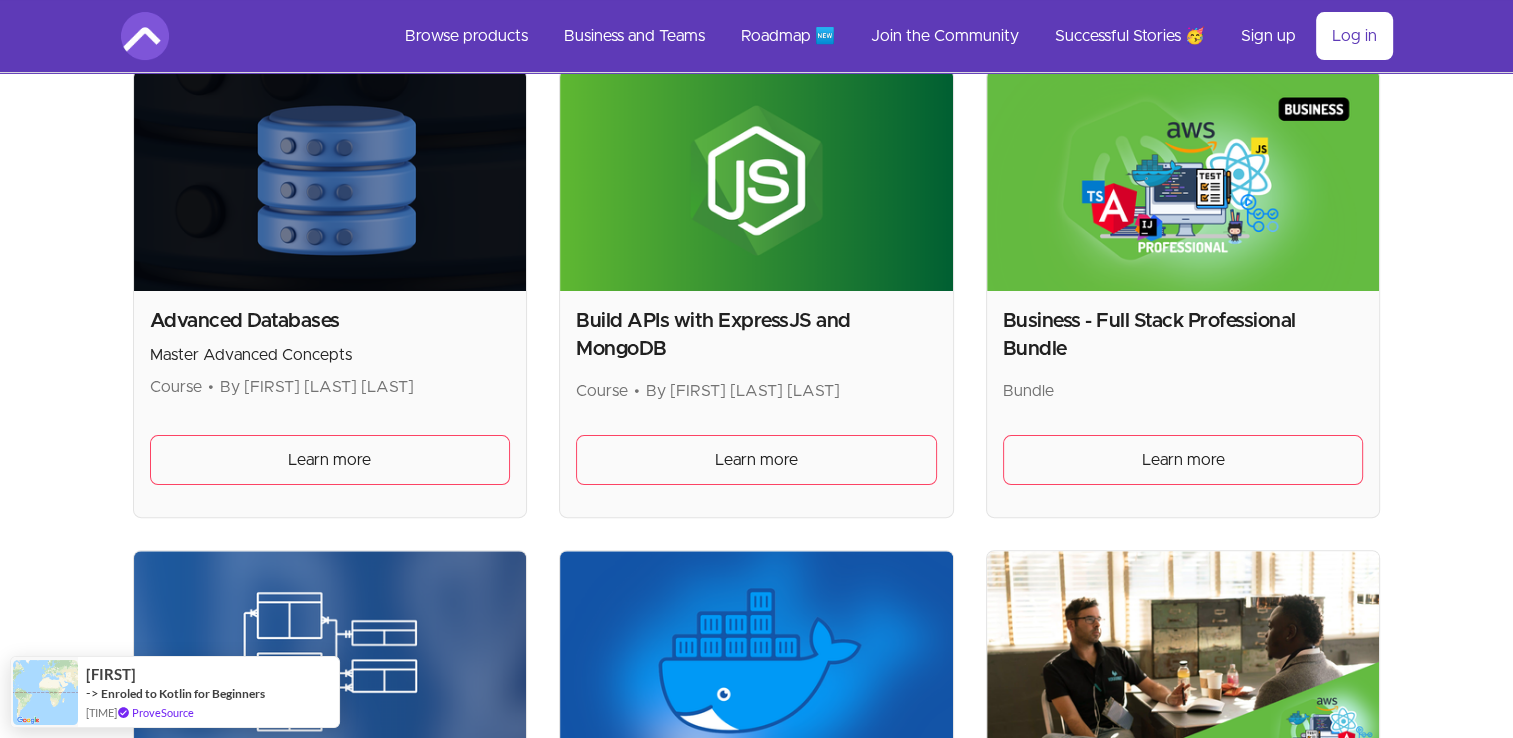 scroll, scrollTop: 440, scrollLeft: 0, axis: vertical 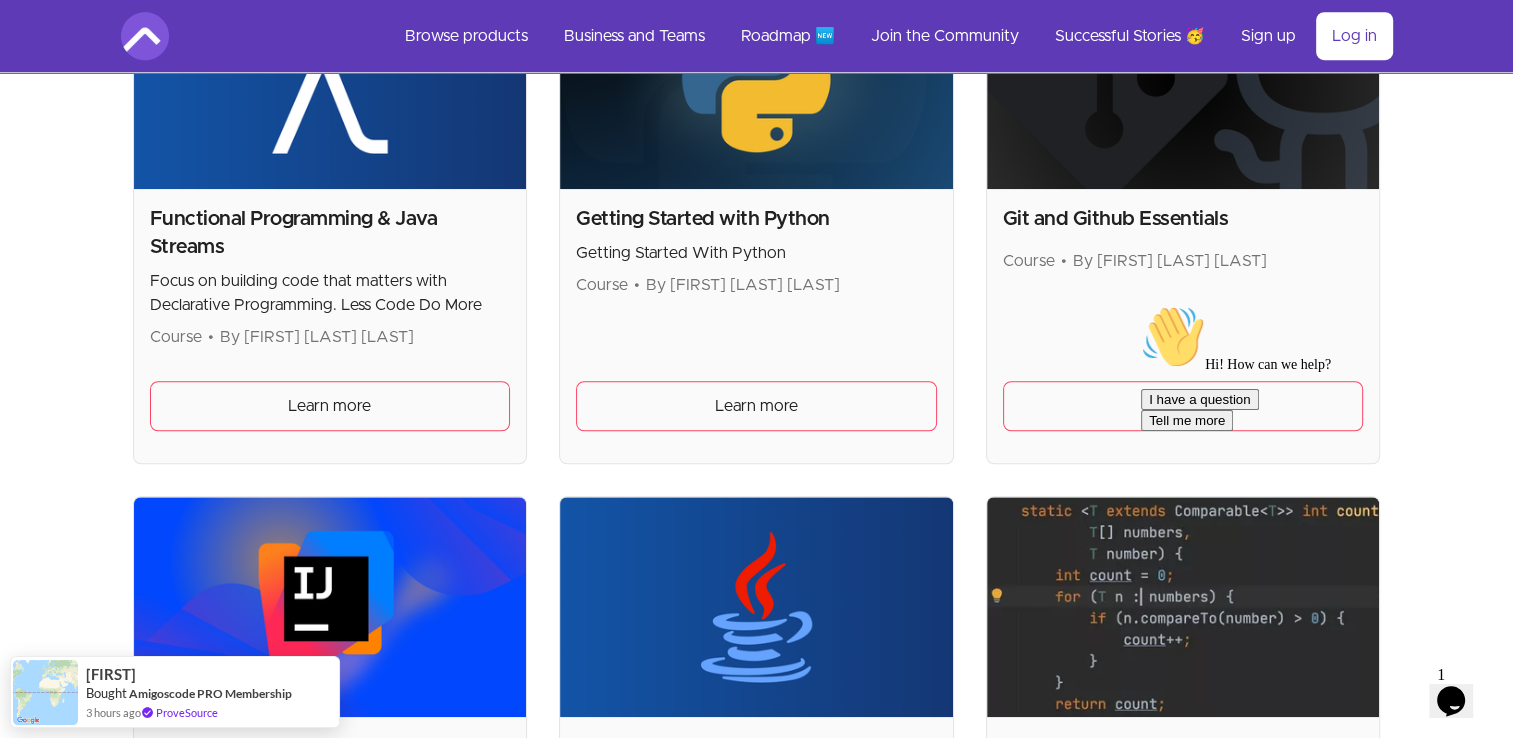click on "Hi! How can we help? I have a question Tell me more" at bounding box center (1321, 368) 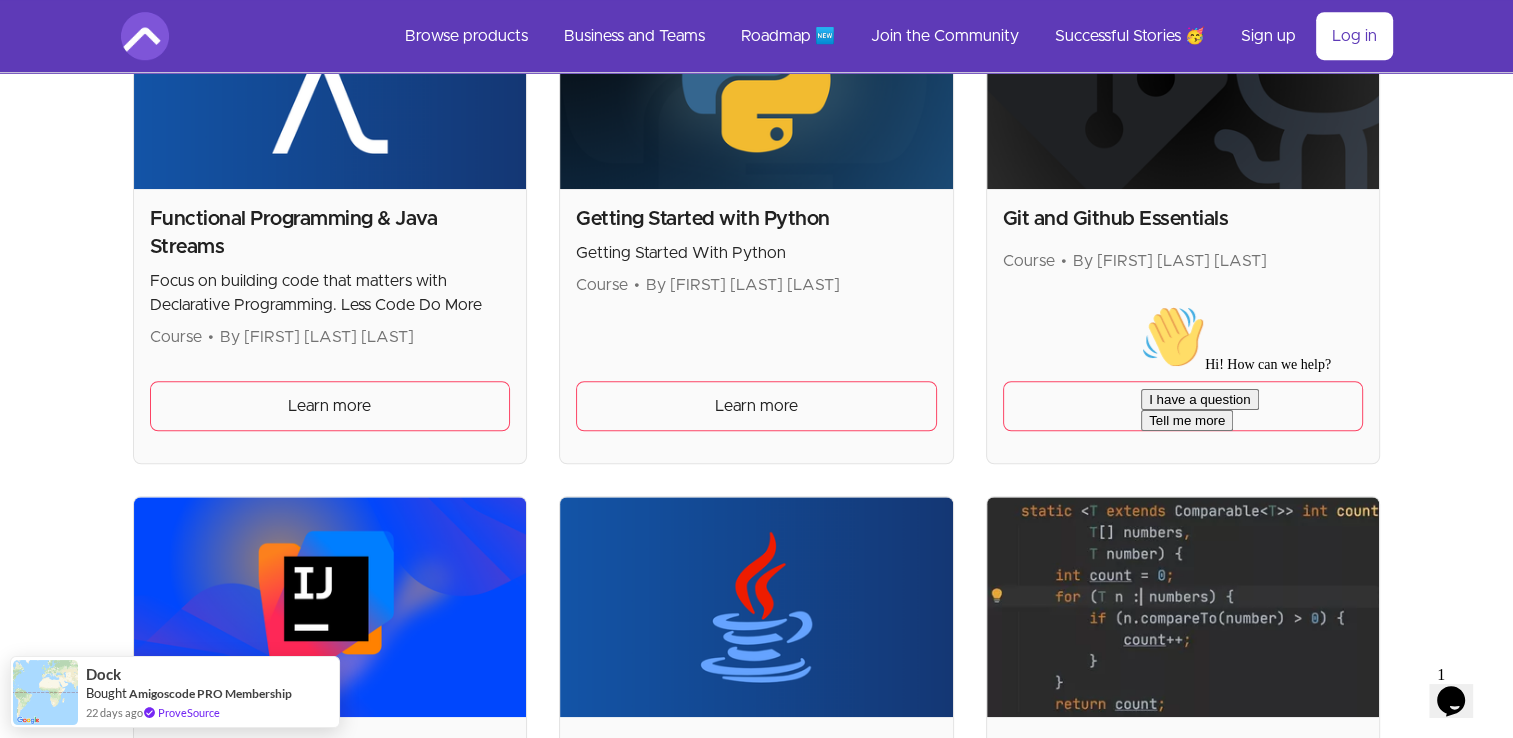 click on "Hi! How can we help? I have a question Tell me more" at bounding box center [1321, 368] 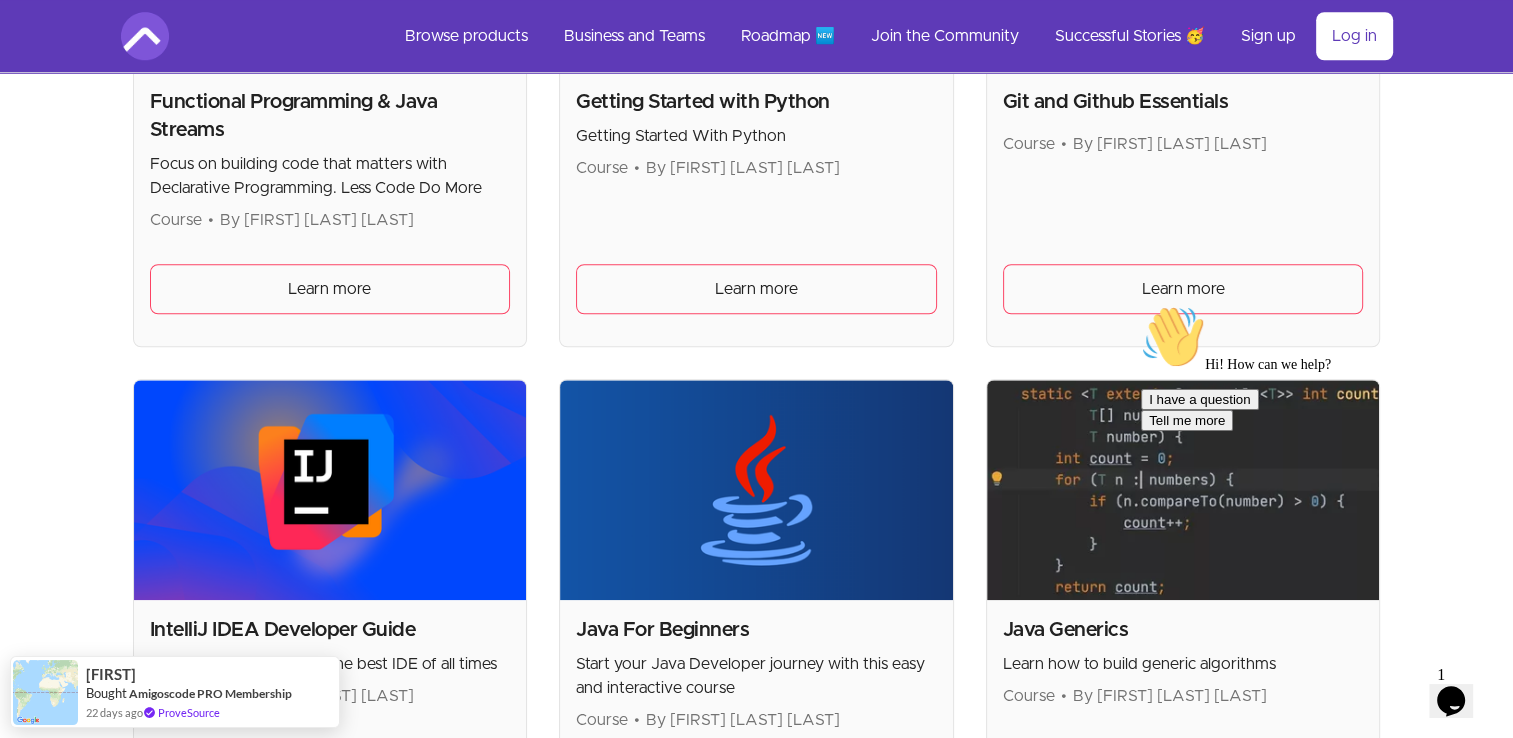 scroll, scrollTop: 1640, scrollLeft: 0, axis: vertical 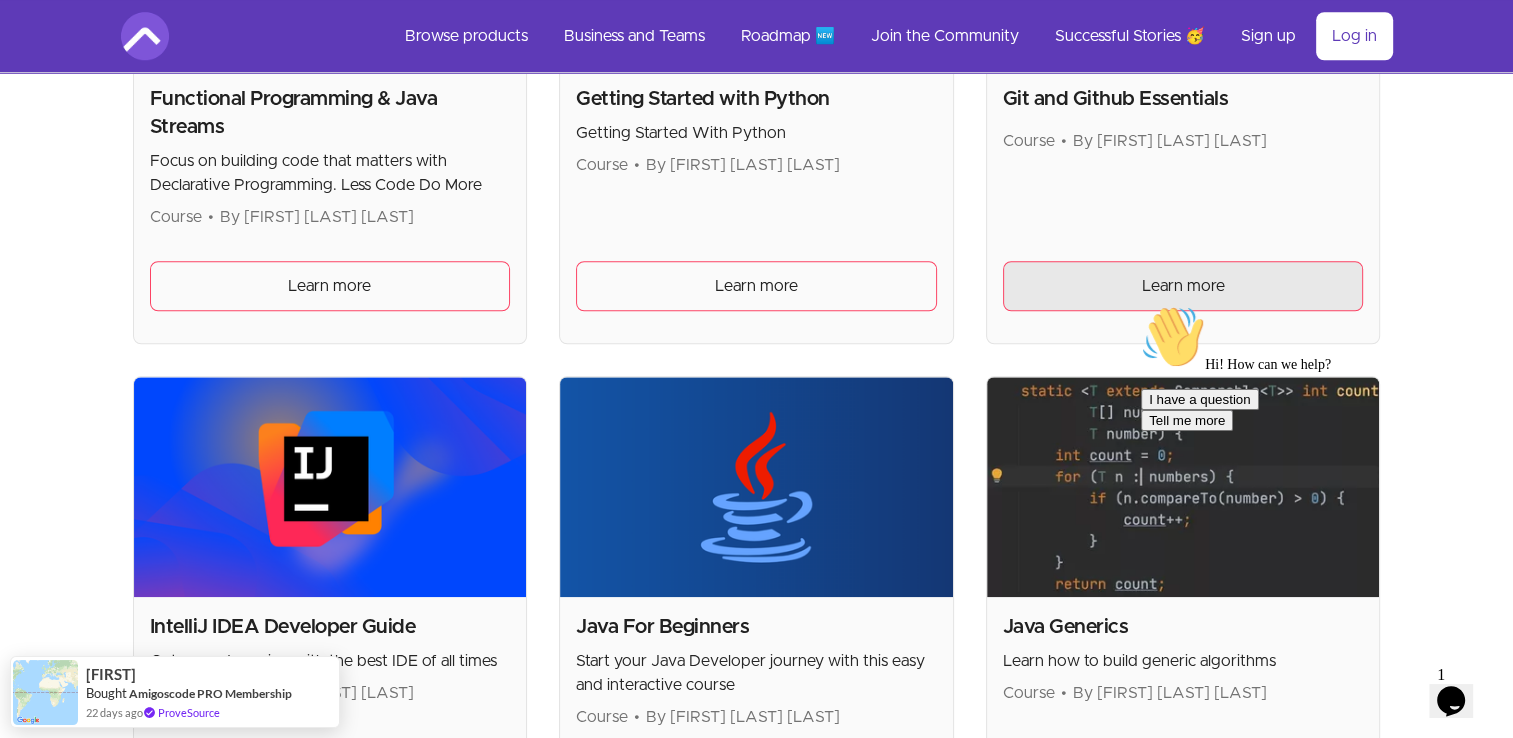 click on "Learn more" at bounding box center (1183, 286) 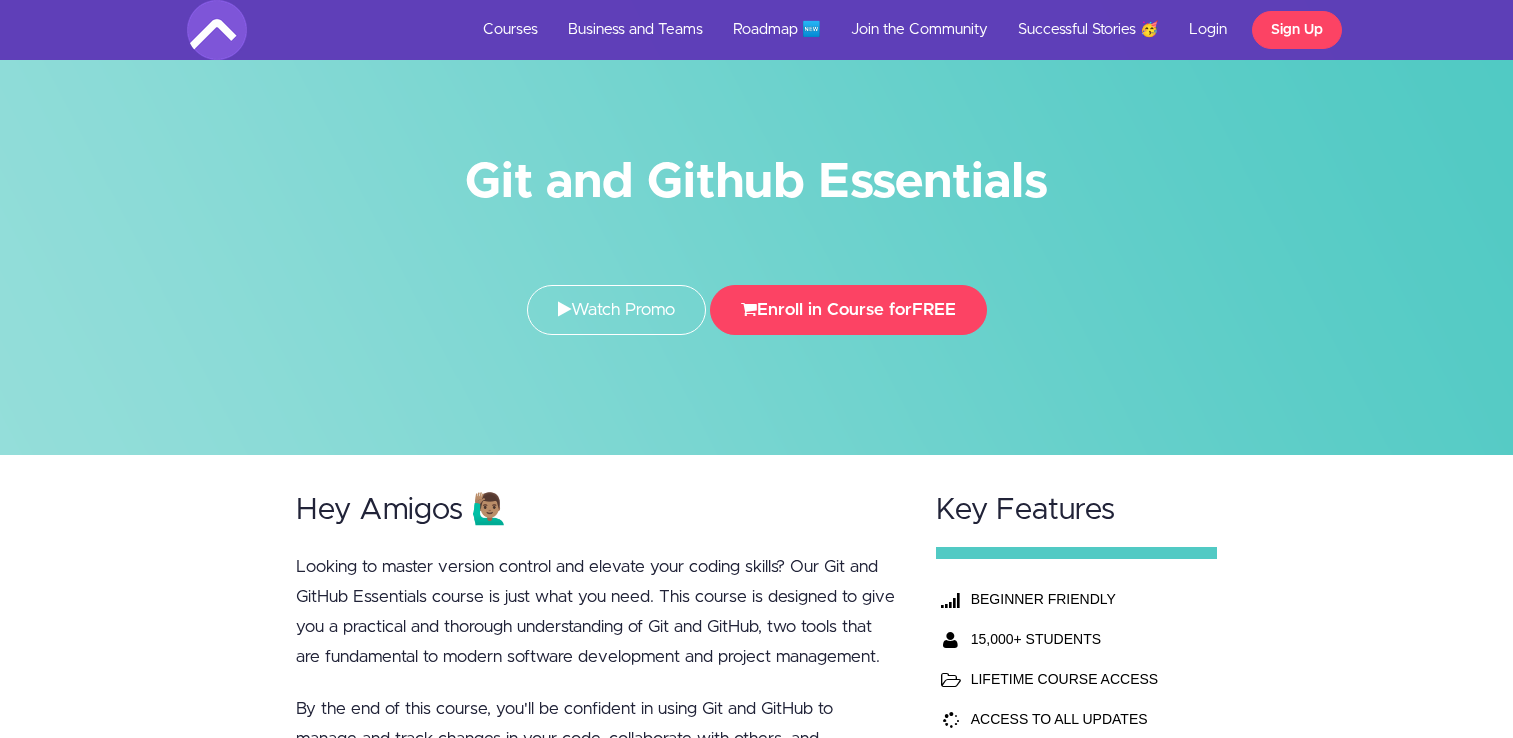 scroll, scrollTop: 0, scrollLeft: 0, axis: both 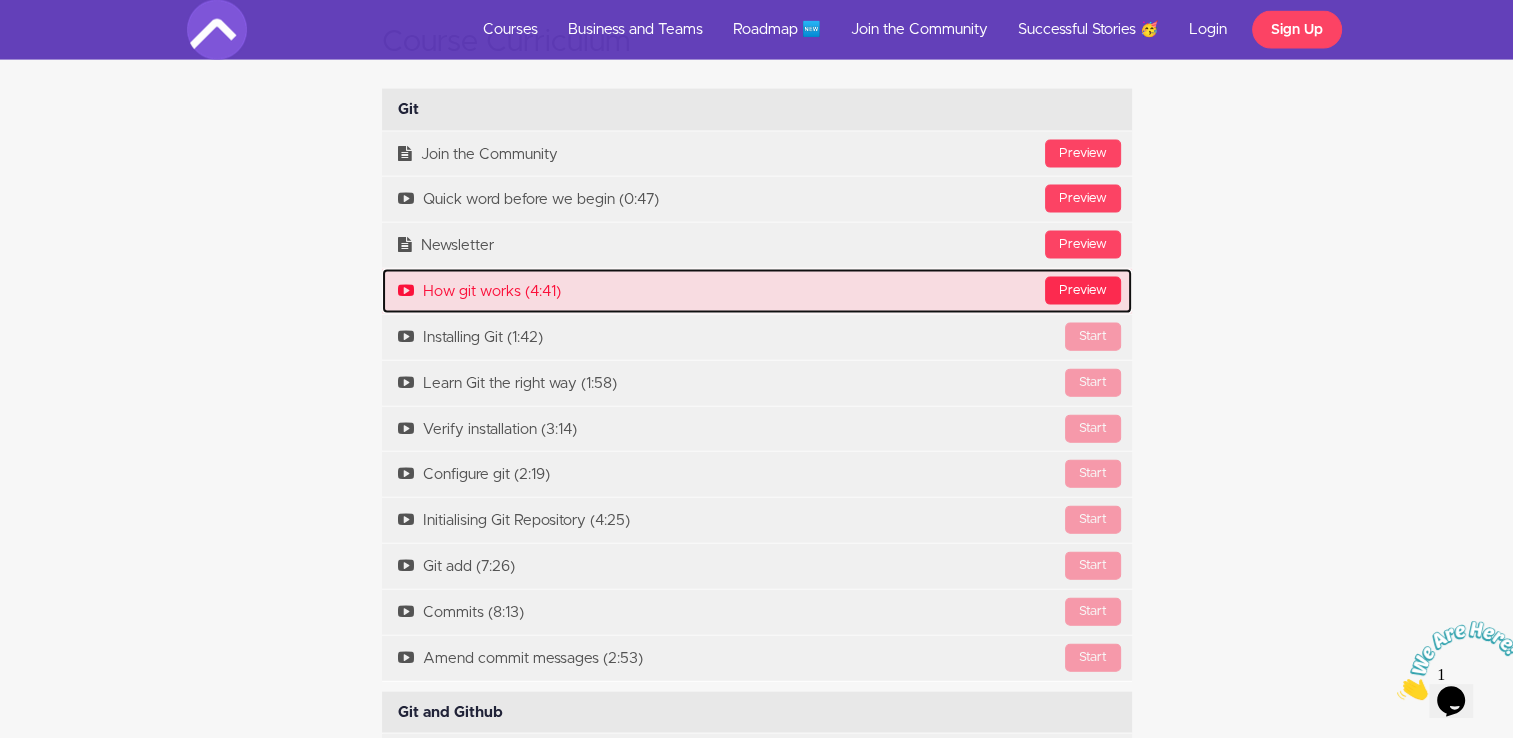 click on "Preview" at bounding box center [1083, 291] 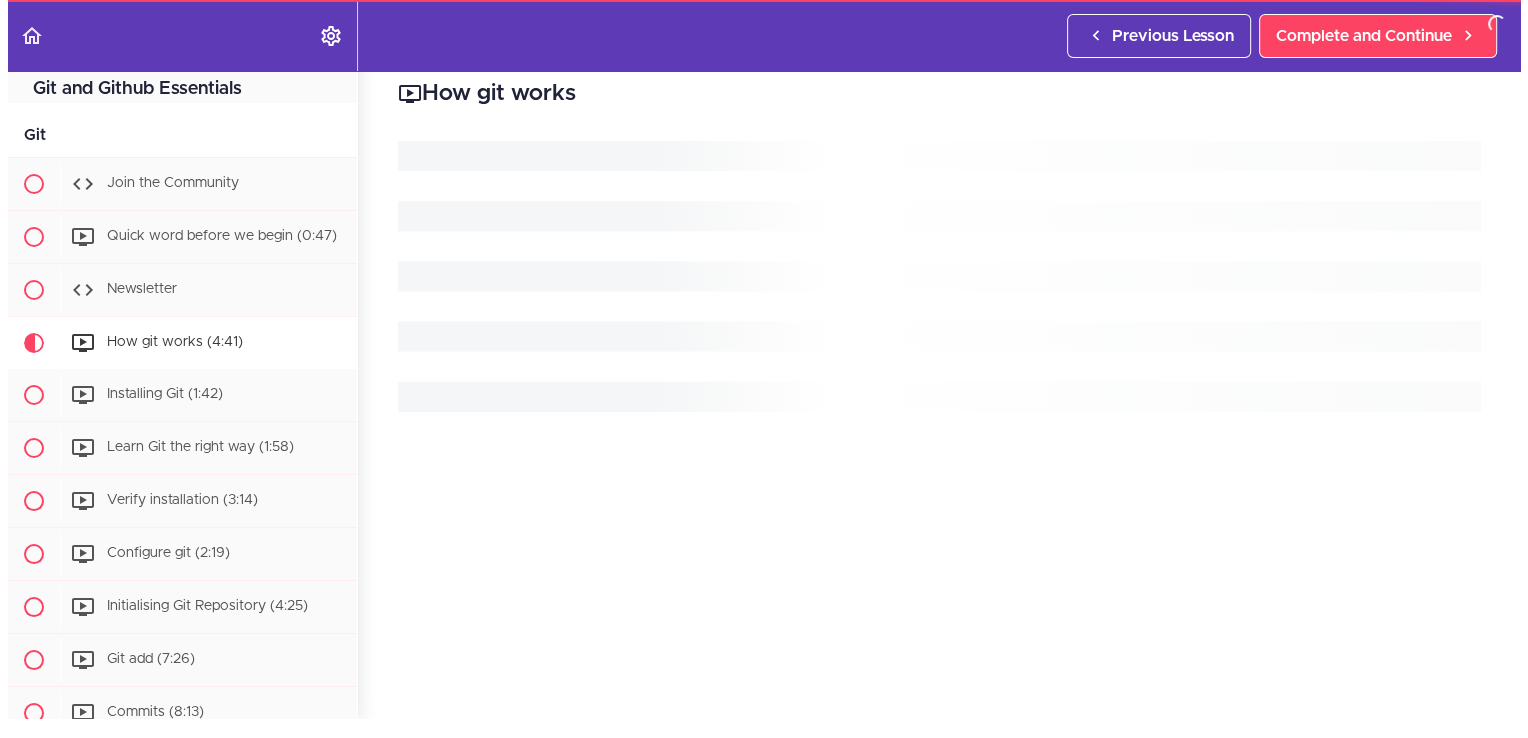 scroll, scrollTop: 0, scrollLeft: 0, axis: both 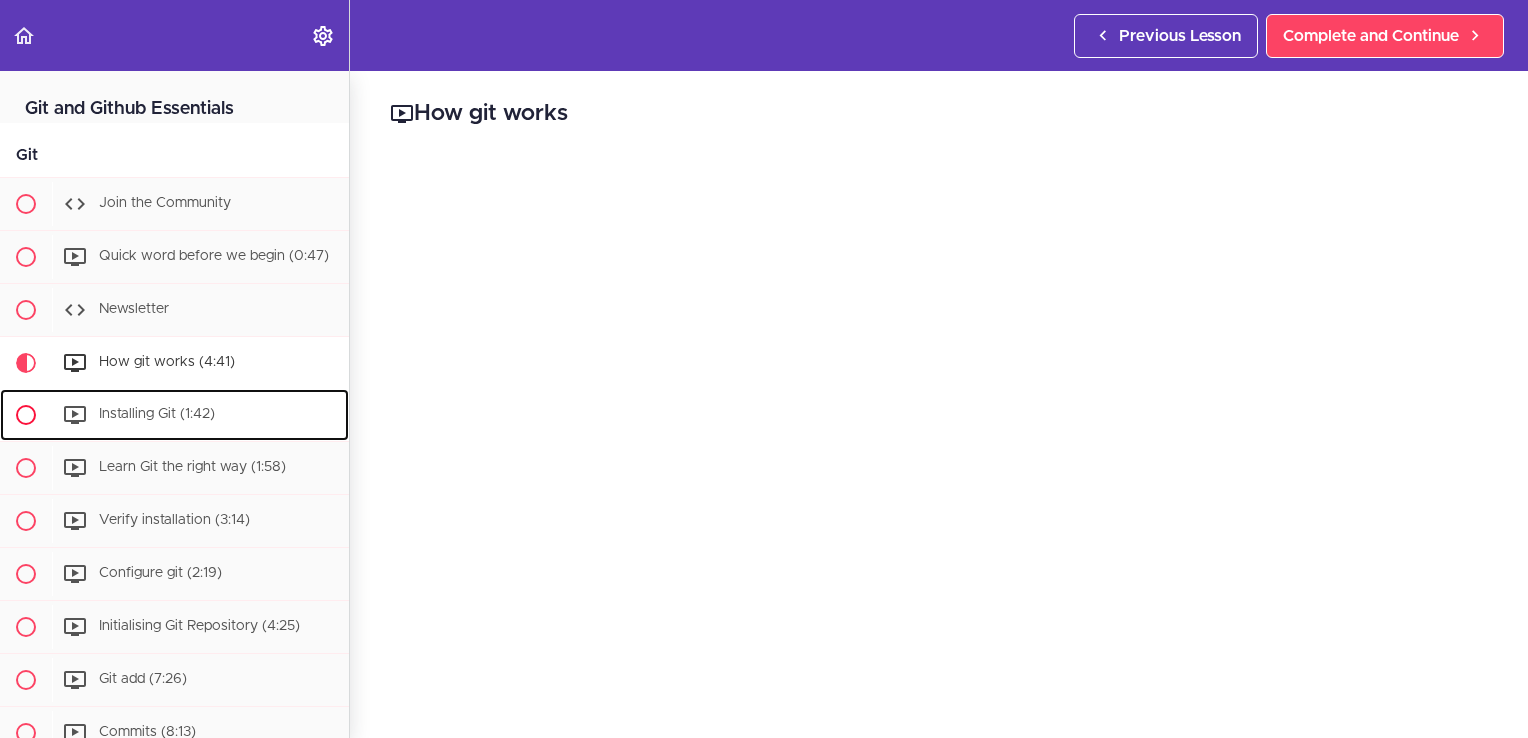 click on "Installing Git
(1:42)" at bounding box center (200, 415) 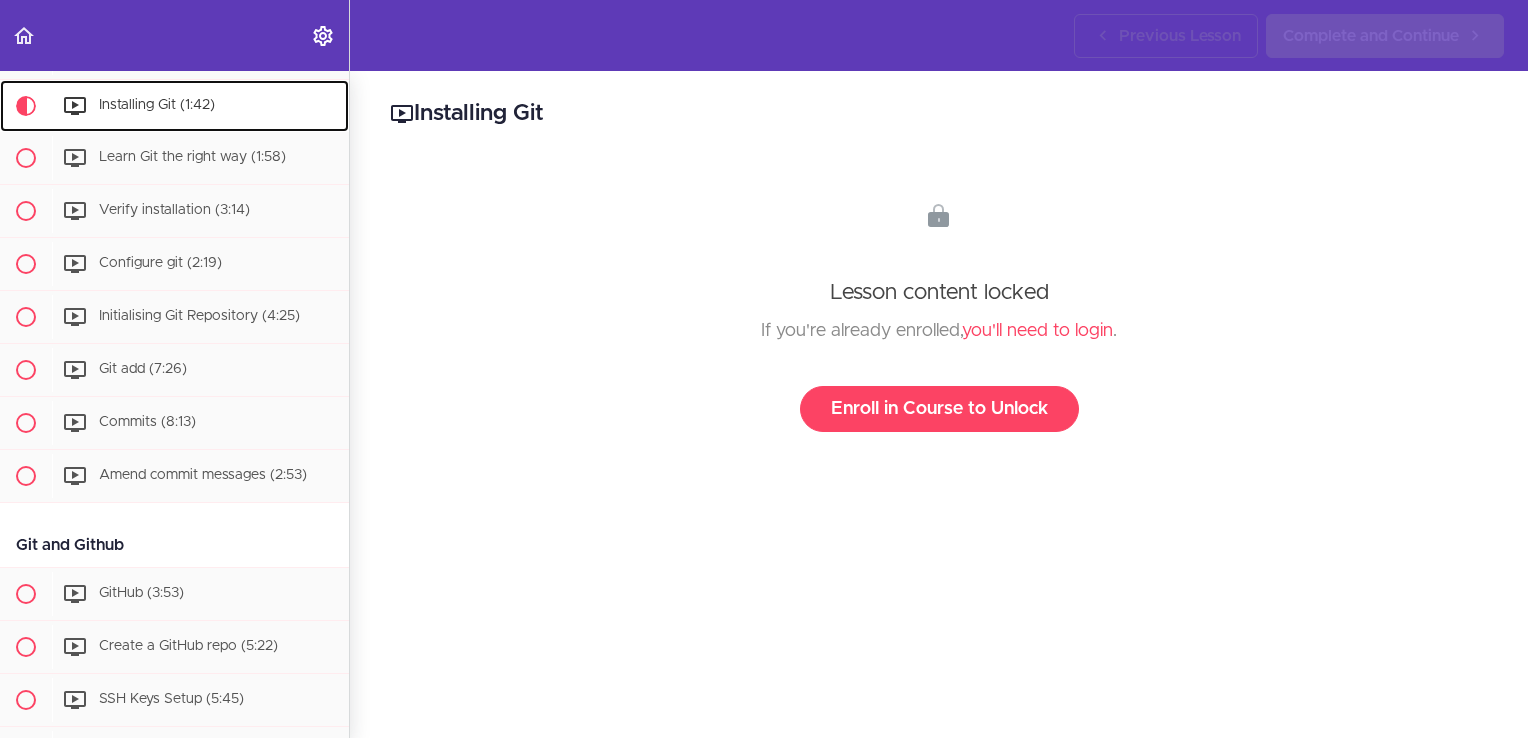 scroll, scrollTop: 326, scrollLeft: 0, axis: vertical 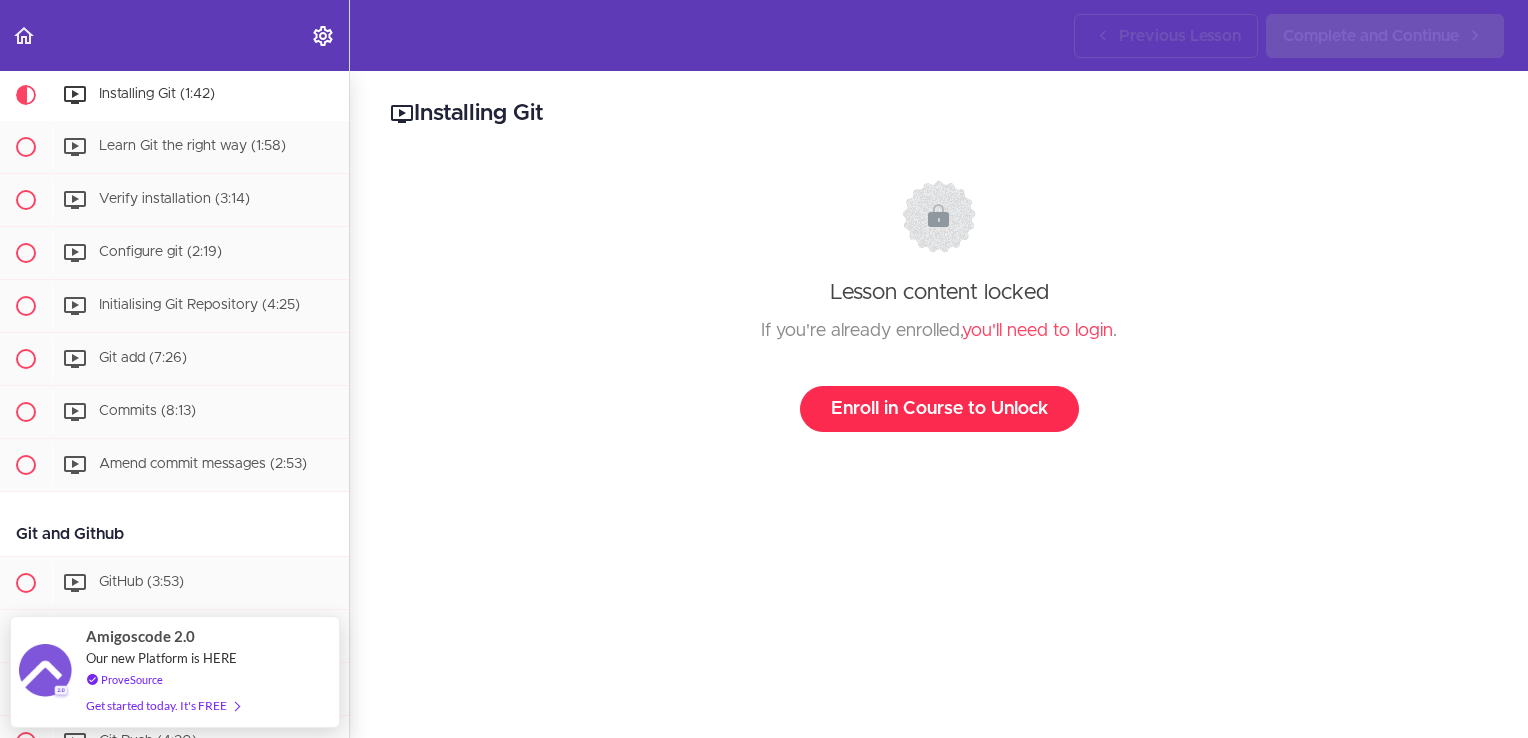 click on "Enroll in Course to Unlock" at bounding box center (939, 409) 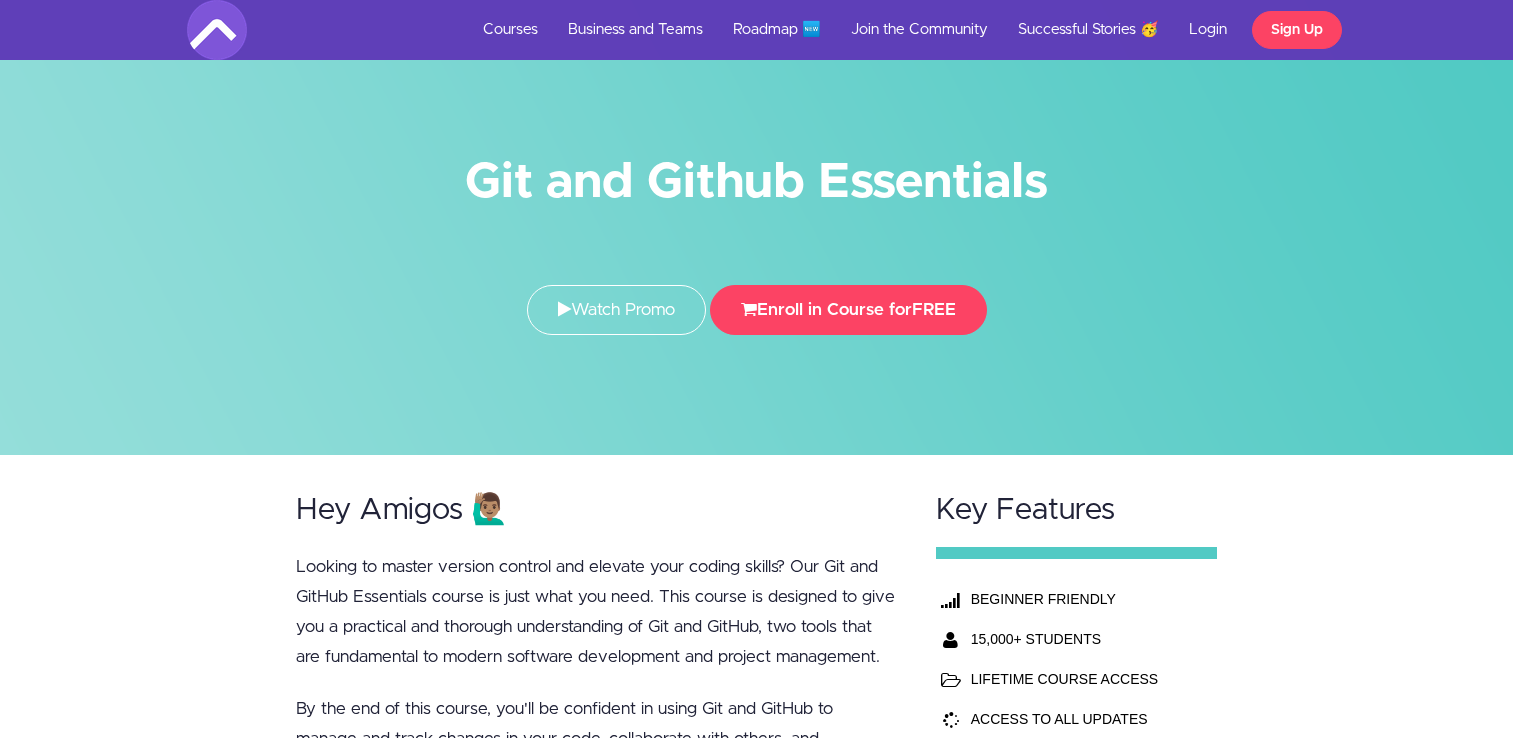 scroll, scrollTop: 0, scrollLeft: 0, axis: both 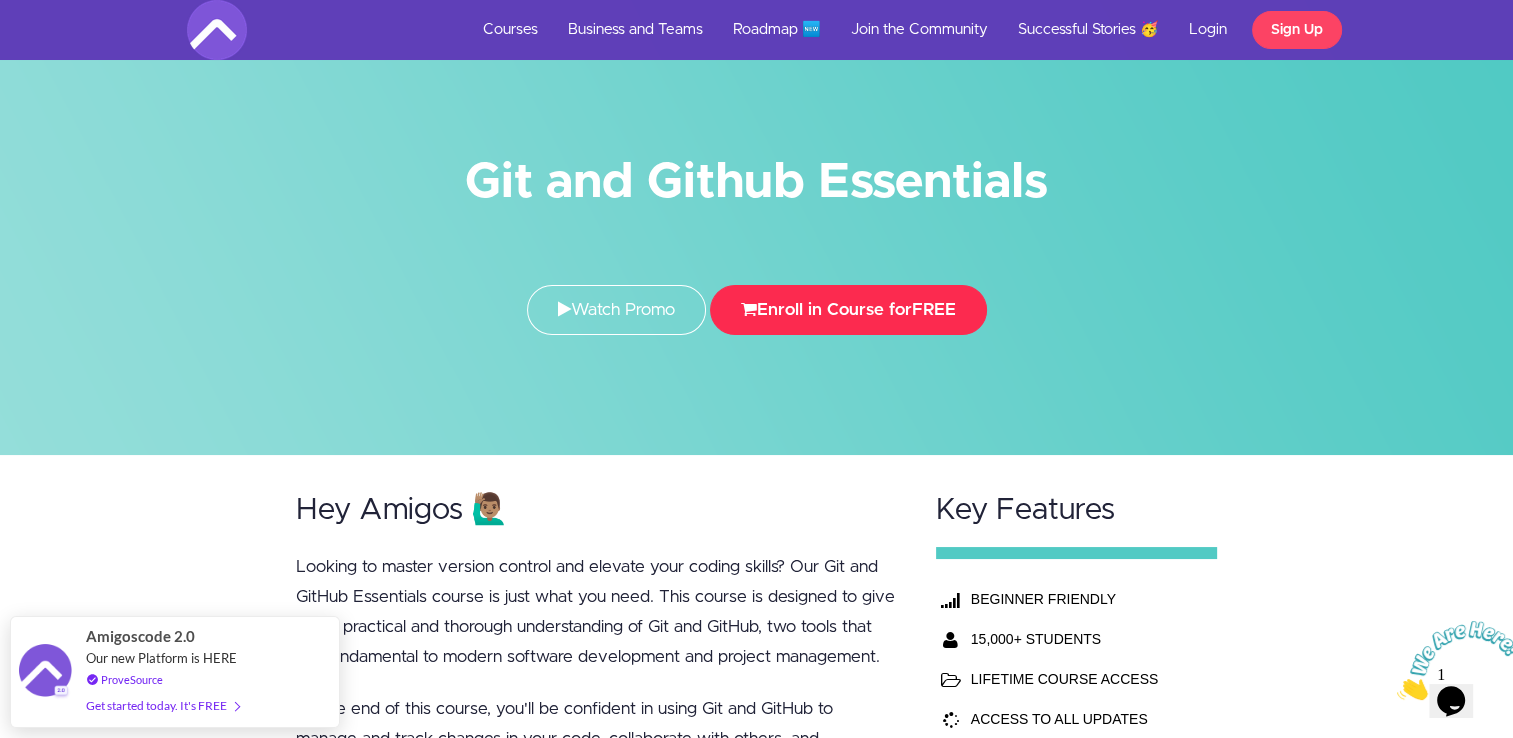 click on "Enroll in Course for
FREE" at bounding box center [848, 310] 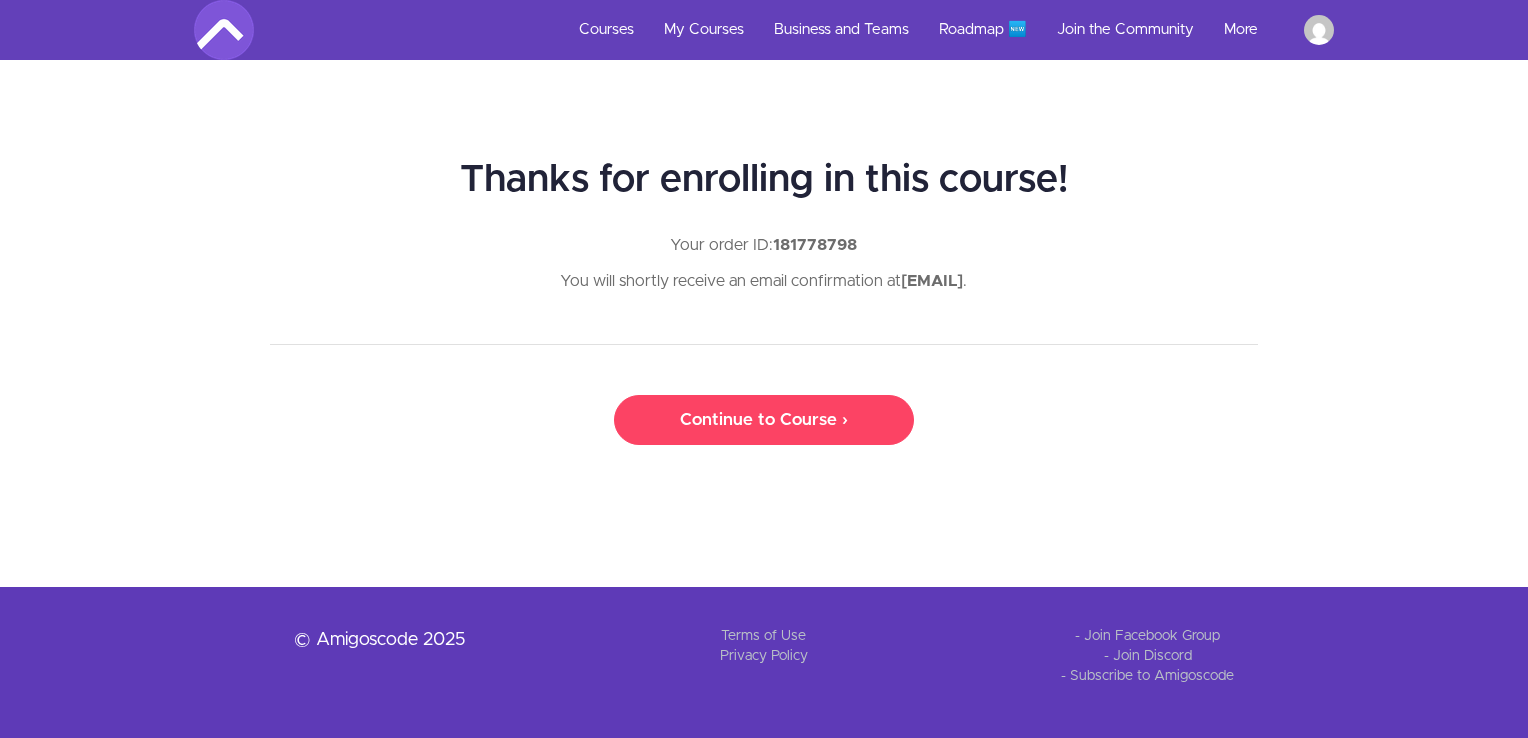 scroll, scrollTop: 0, scrollLeft: 0, axis: both 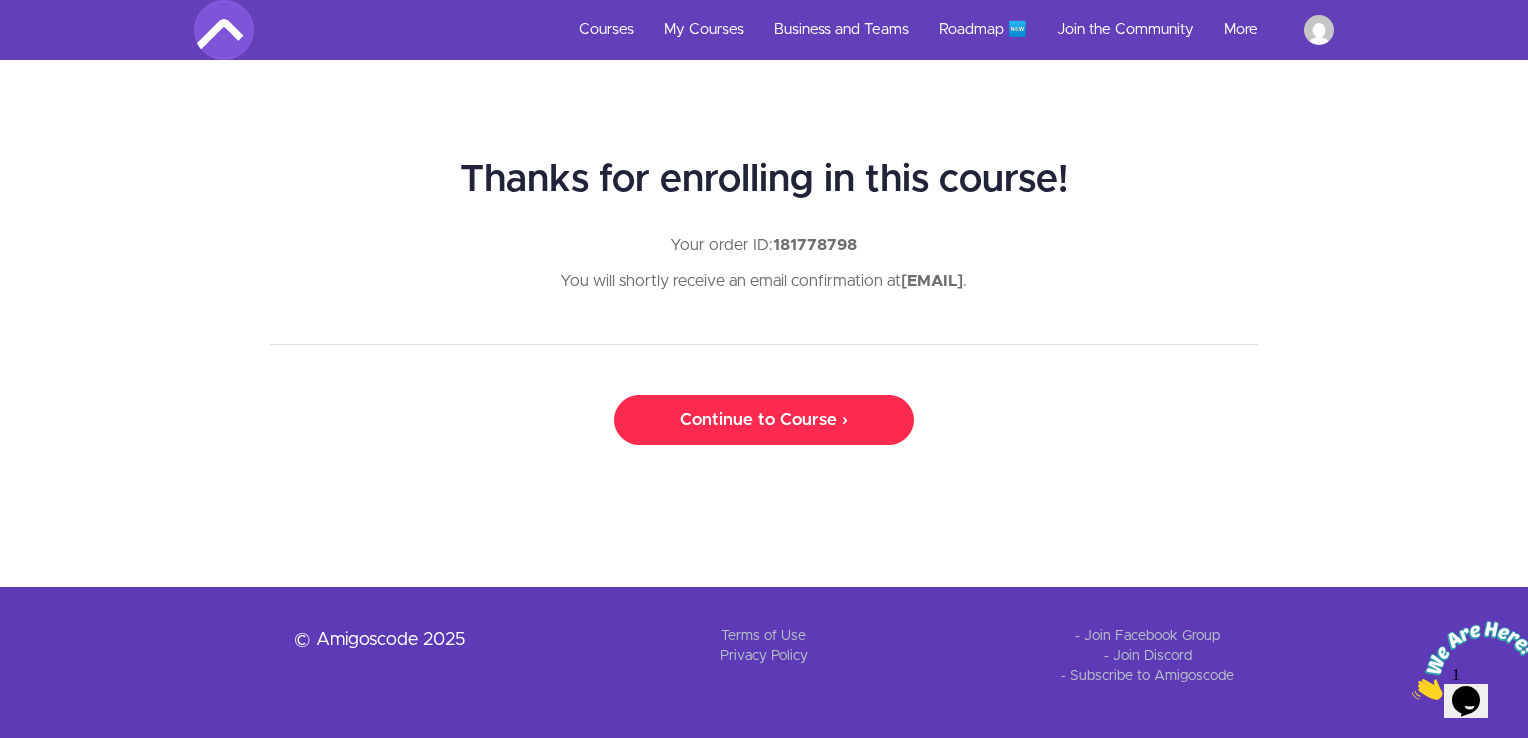 click on "Continue to Course  ›" at bounding box center [764, 420] 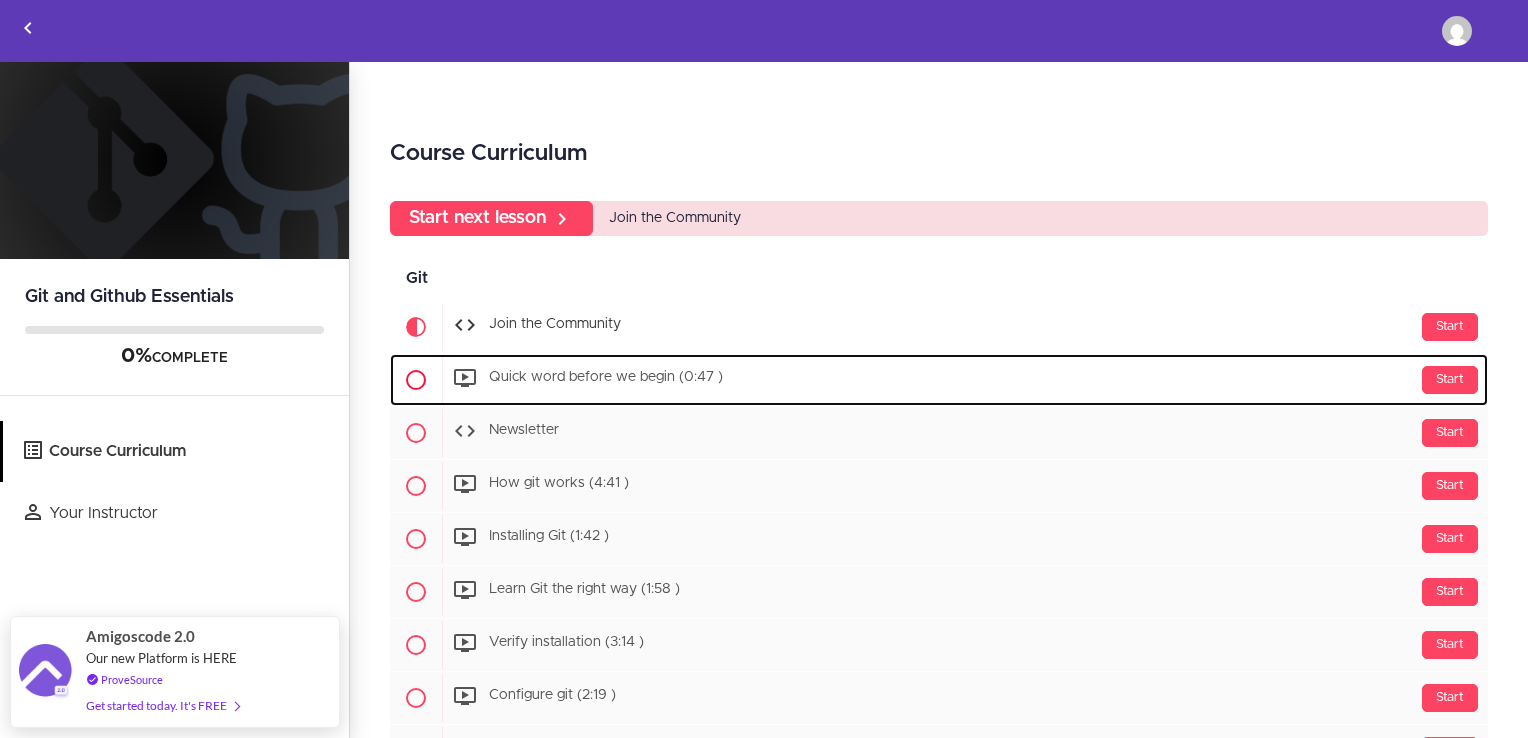 click on "Quick word before we begin
(0:47
)" at bounding box center (606, 378) 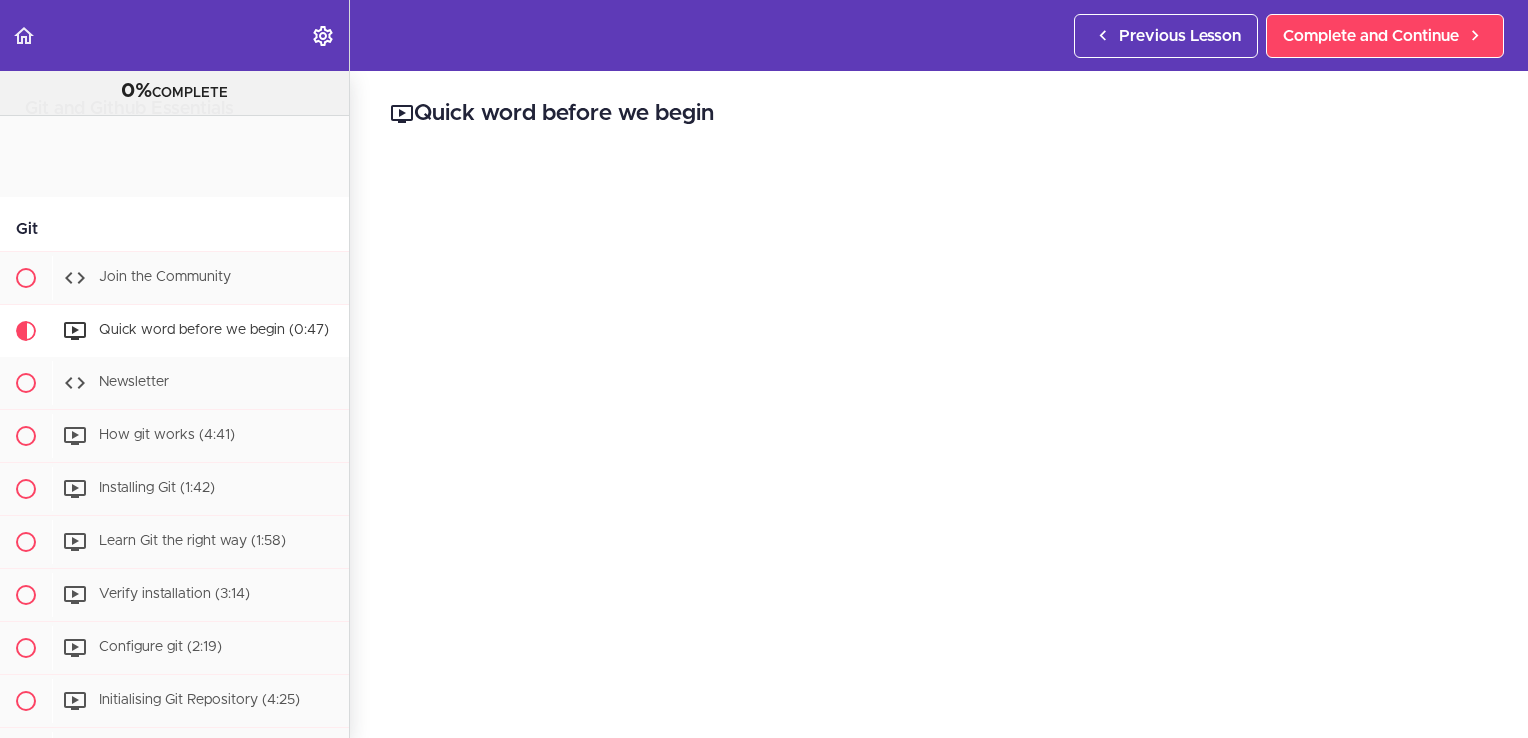 scroll, scrollTop: 0, scrollLeft: 0, axis: both 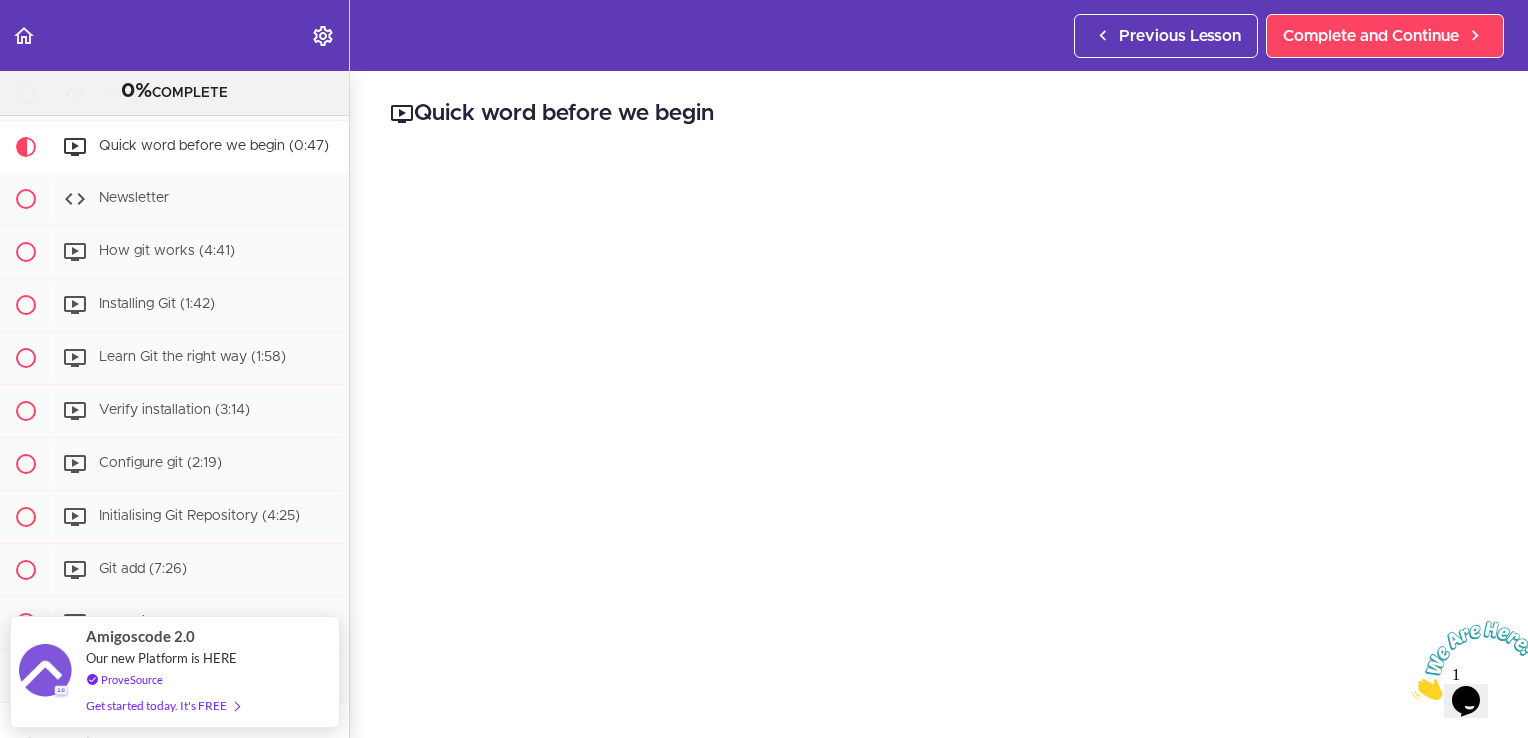 click at bounding box center [1412, 694] 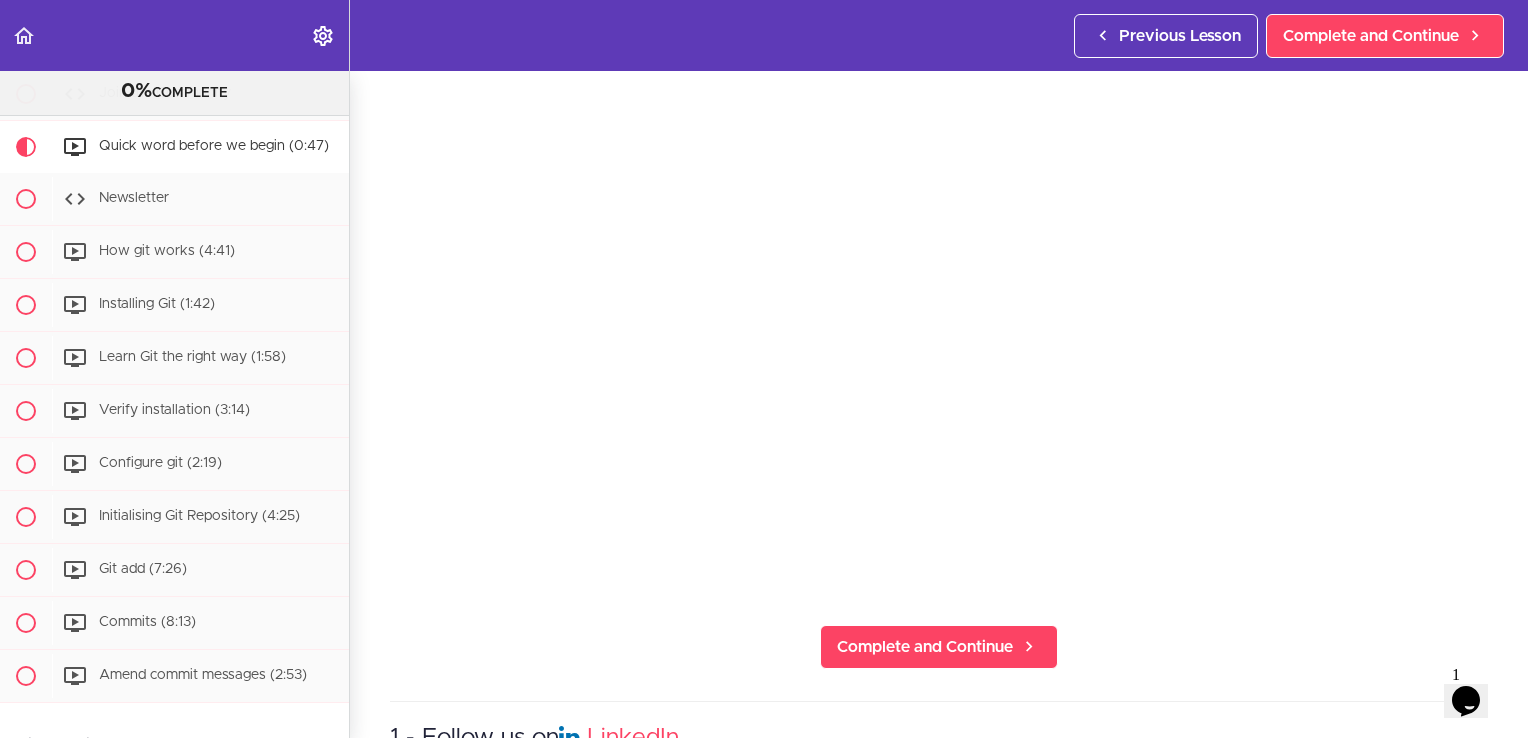 scroll, scrollTop: 226, scrollLeft: 0, axis: vertical 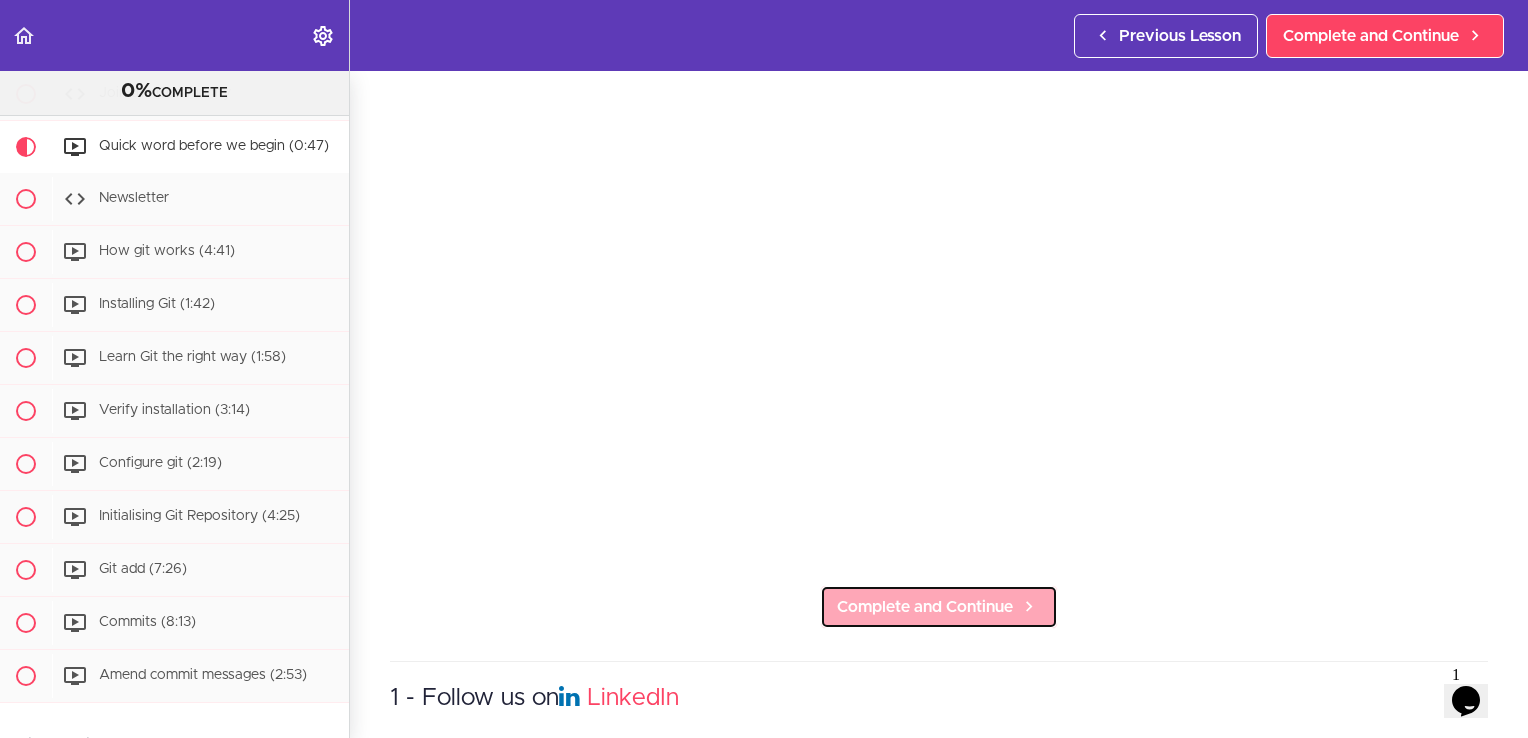 click on "Complete and Continue" at bounding box center [925, 607] 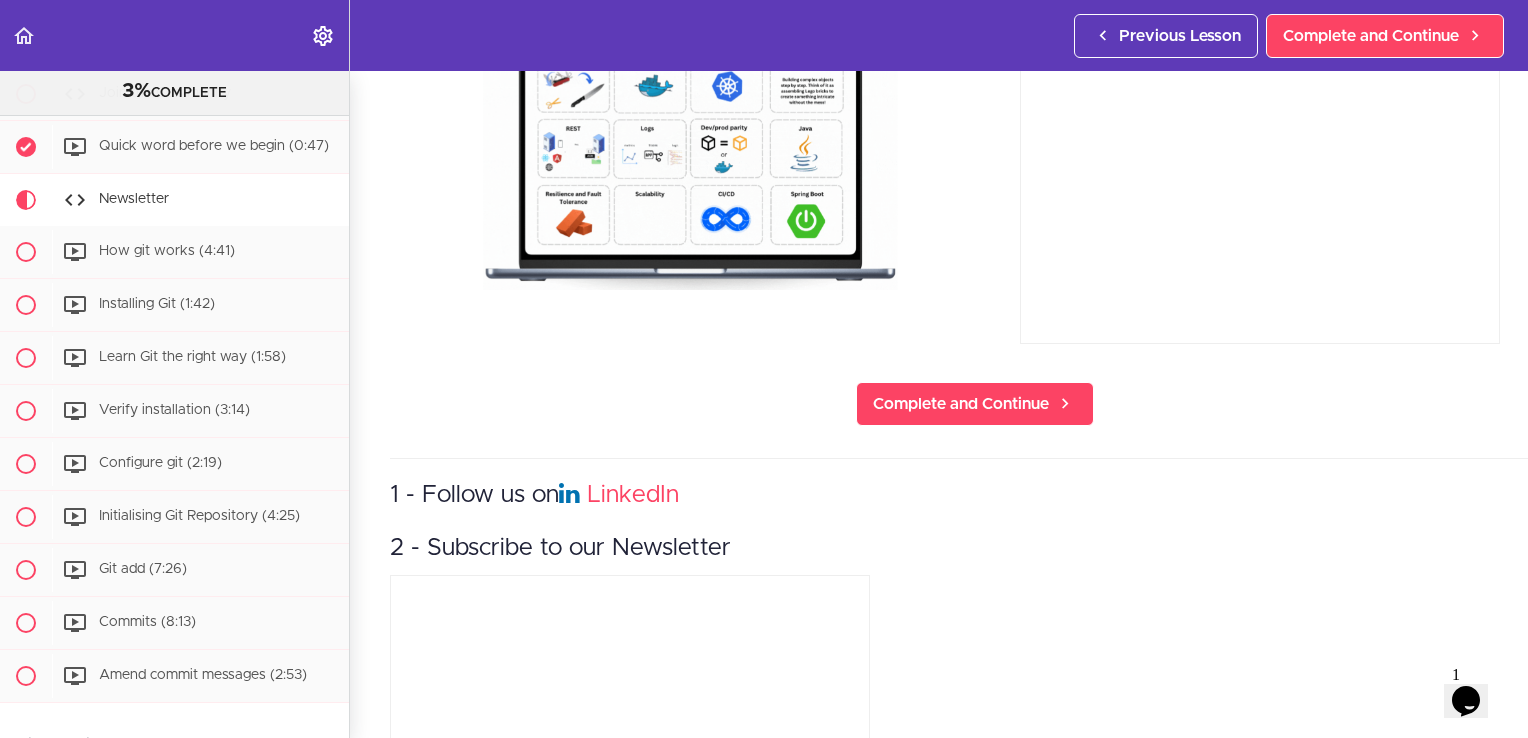 scroll, scrollTop: 0, scrollLeft: 0, axis: both 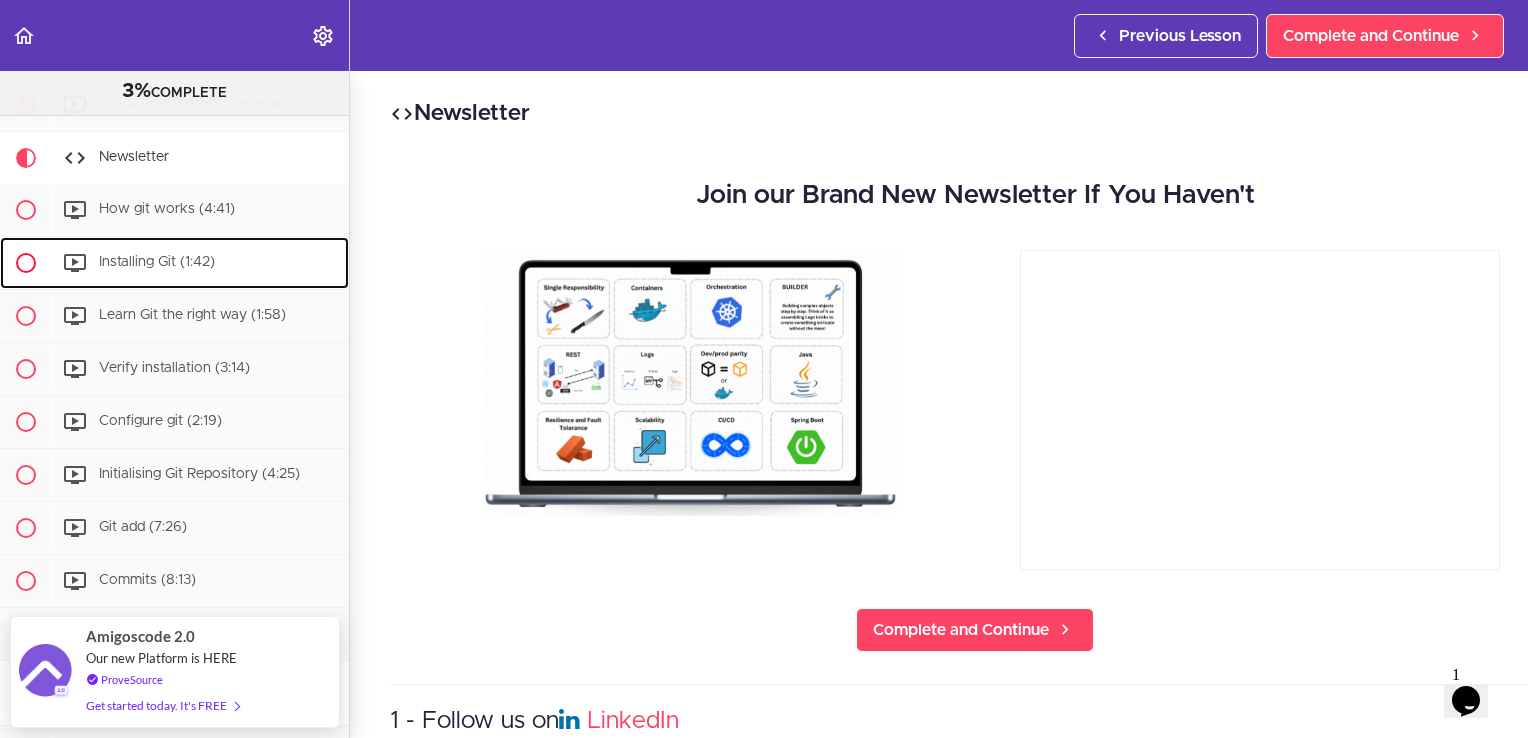 click on "Installing Git
(1:42)" at bounding box center [200, 263] 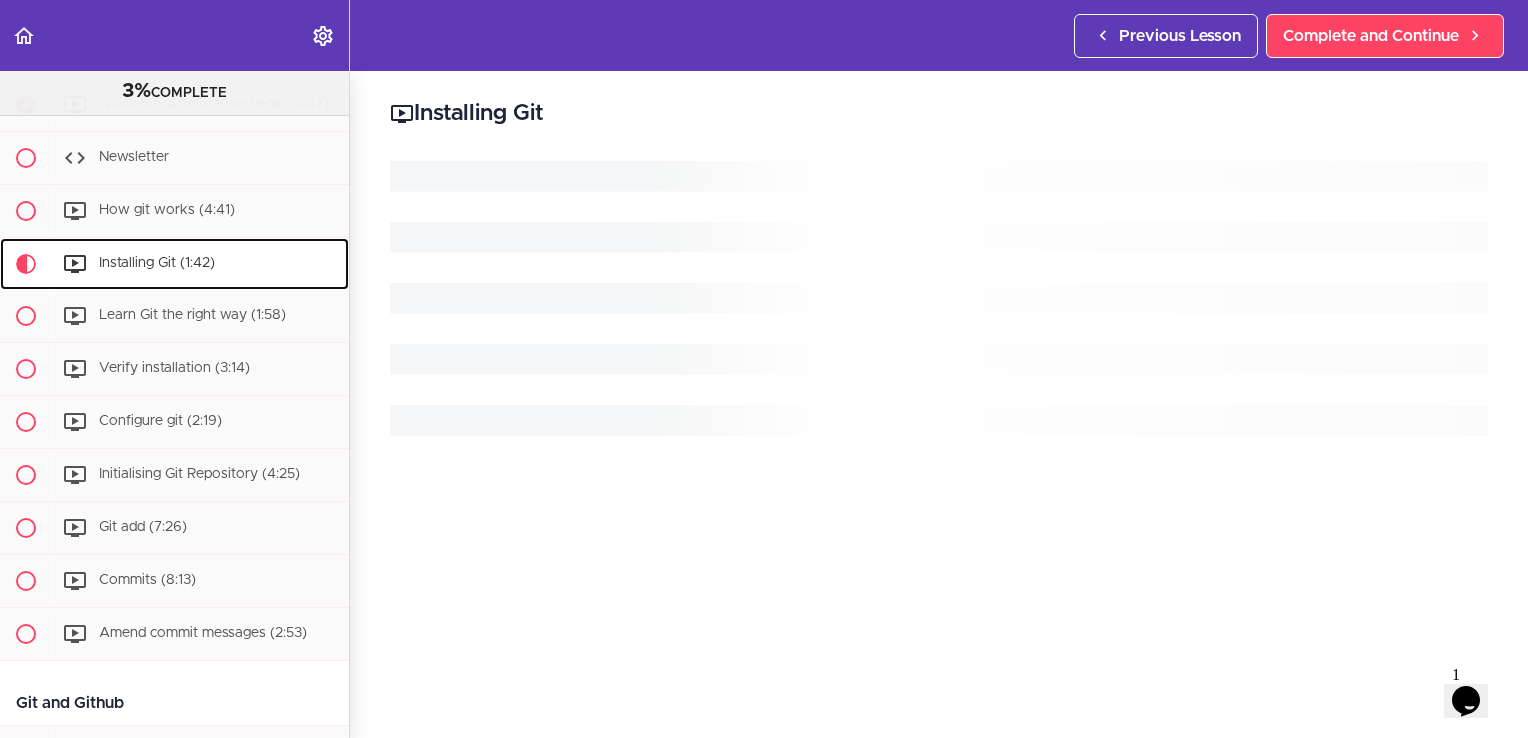 scroll, scrollTop: 331, scrollLeft: 0, axis: vertical 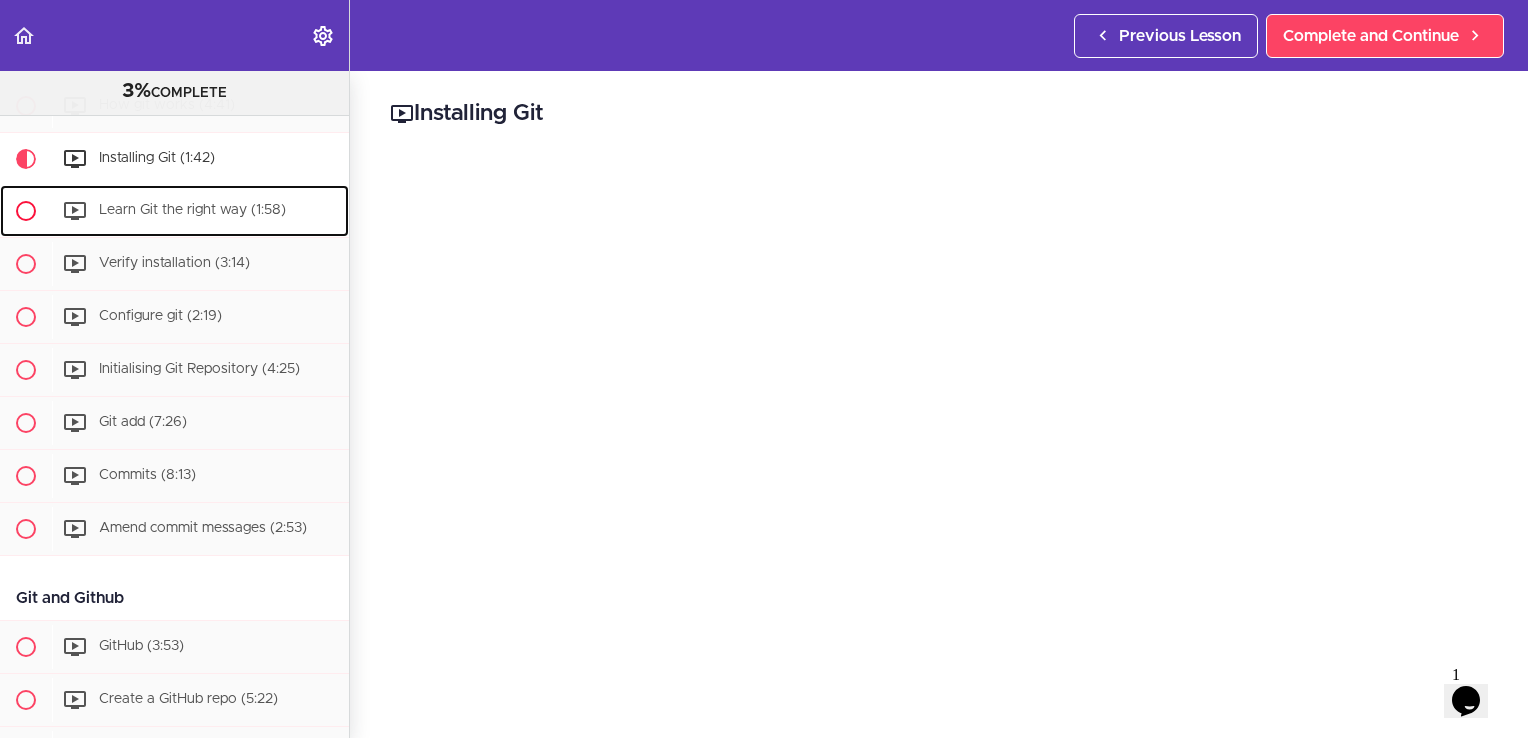 click on "Learn Git the right way
(1:58)" at bounding box center (192, 210) 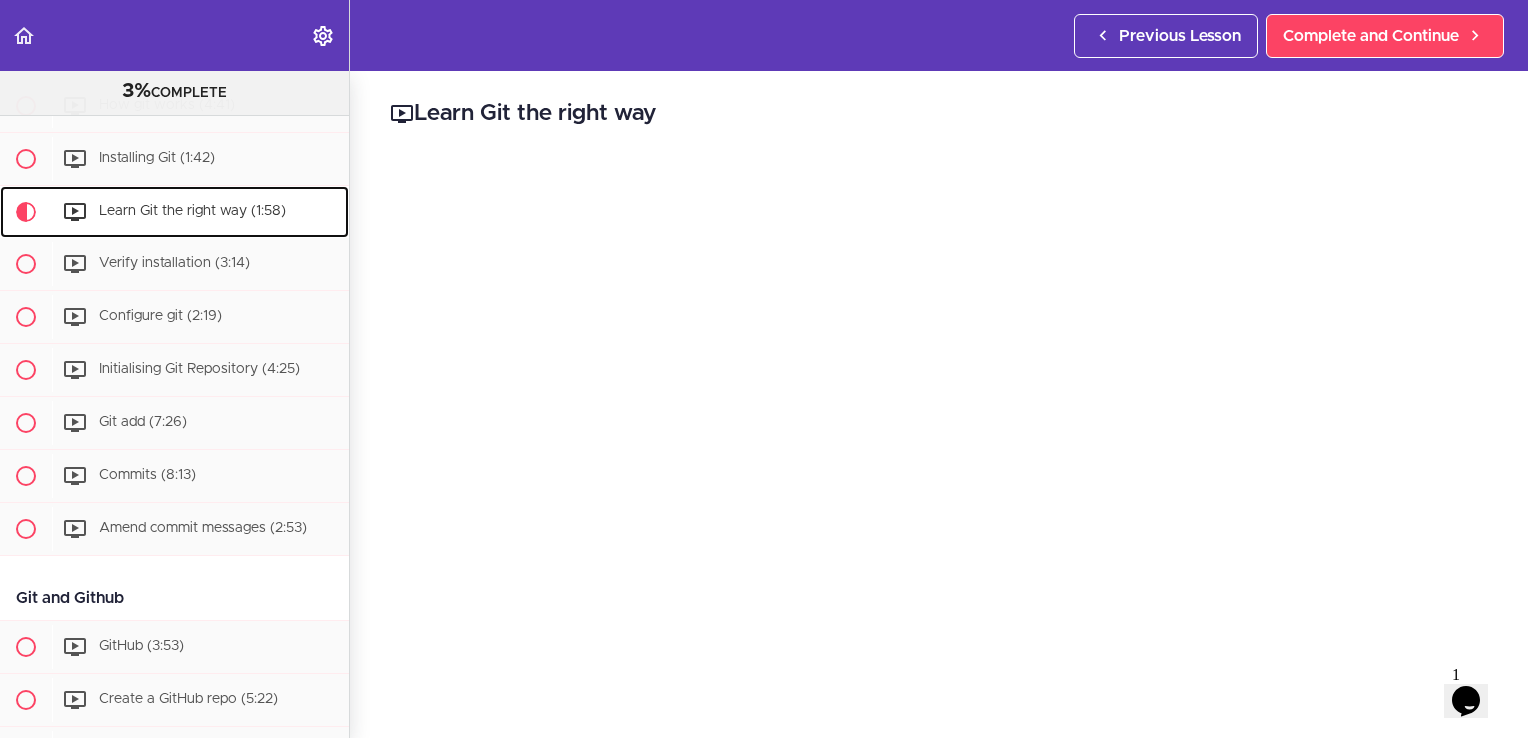 scroll, scrollTop: 384, scrollLeft: 0, axis: vertical 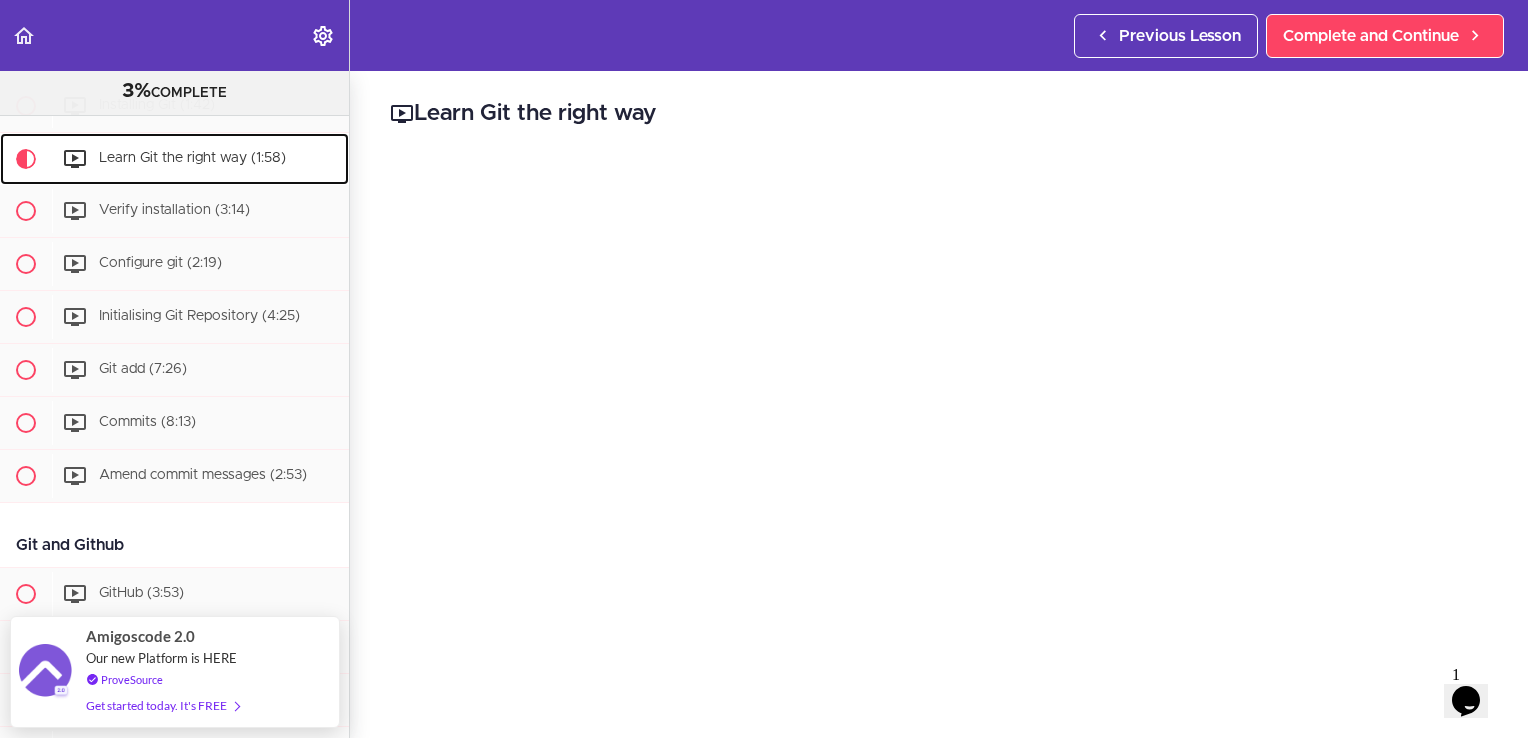 click on "Learn Git the right way
(1:58)" at bounding box center (192, 158) 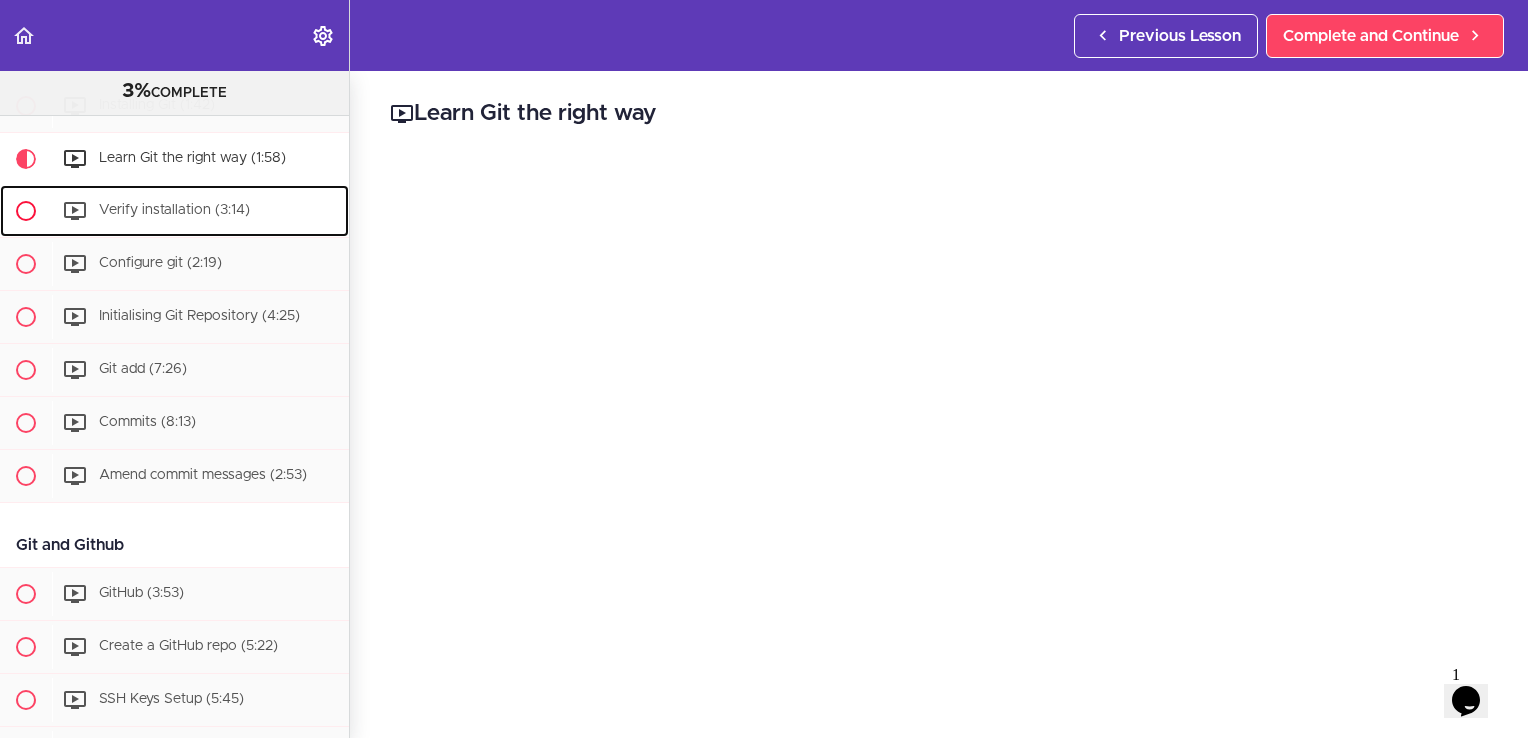click on "Verify installation
(3:14)" at bounding box center [174, 210] 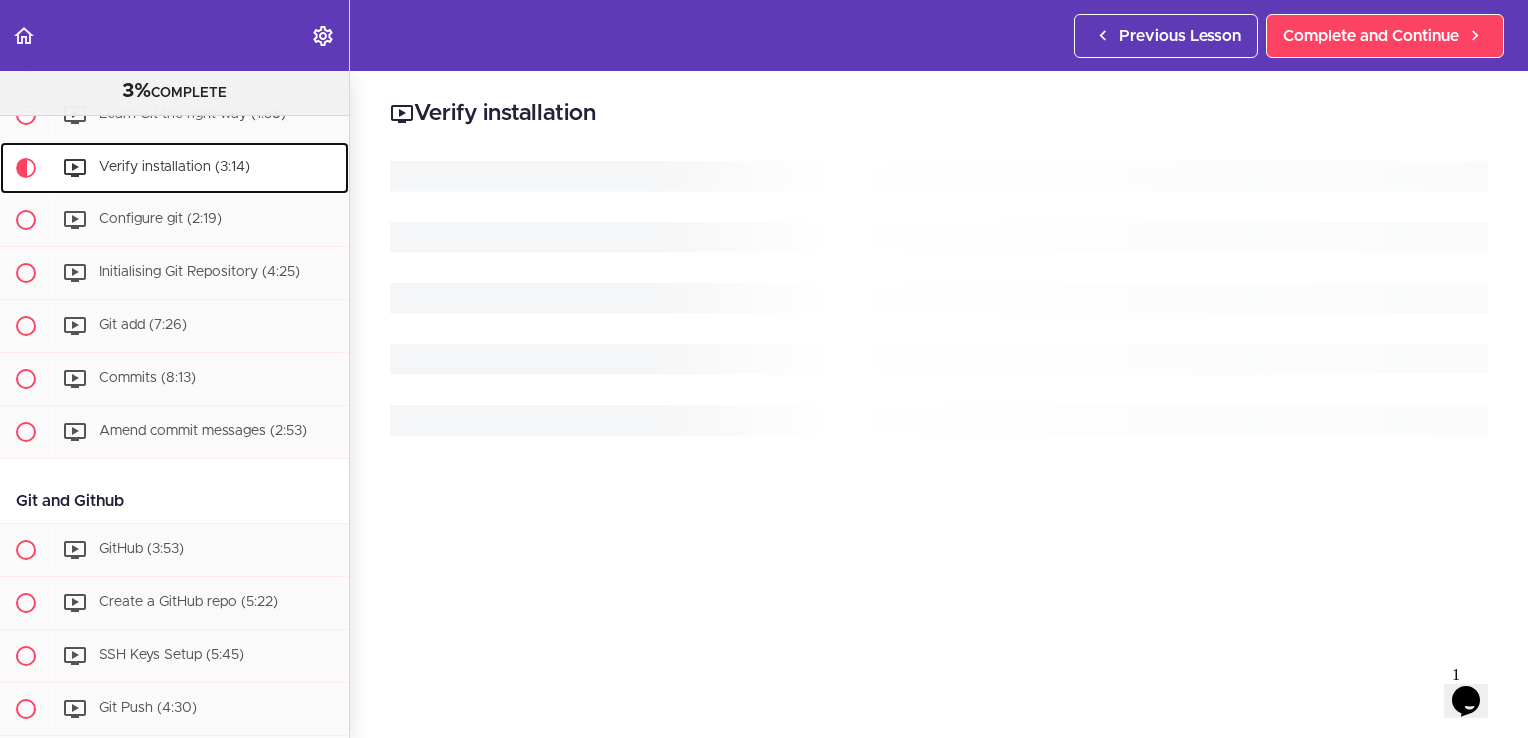scroll, scrollTop: 436, scrollLeft: 0, axis: vertical 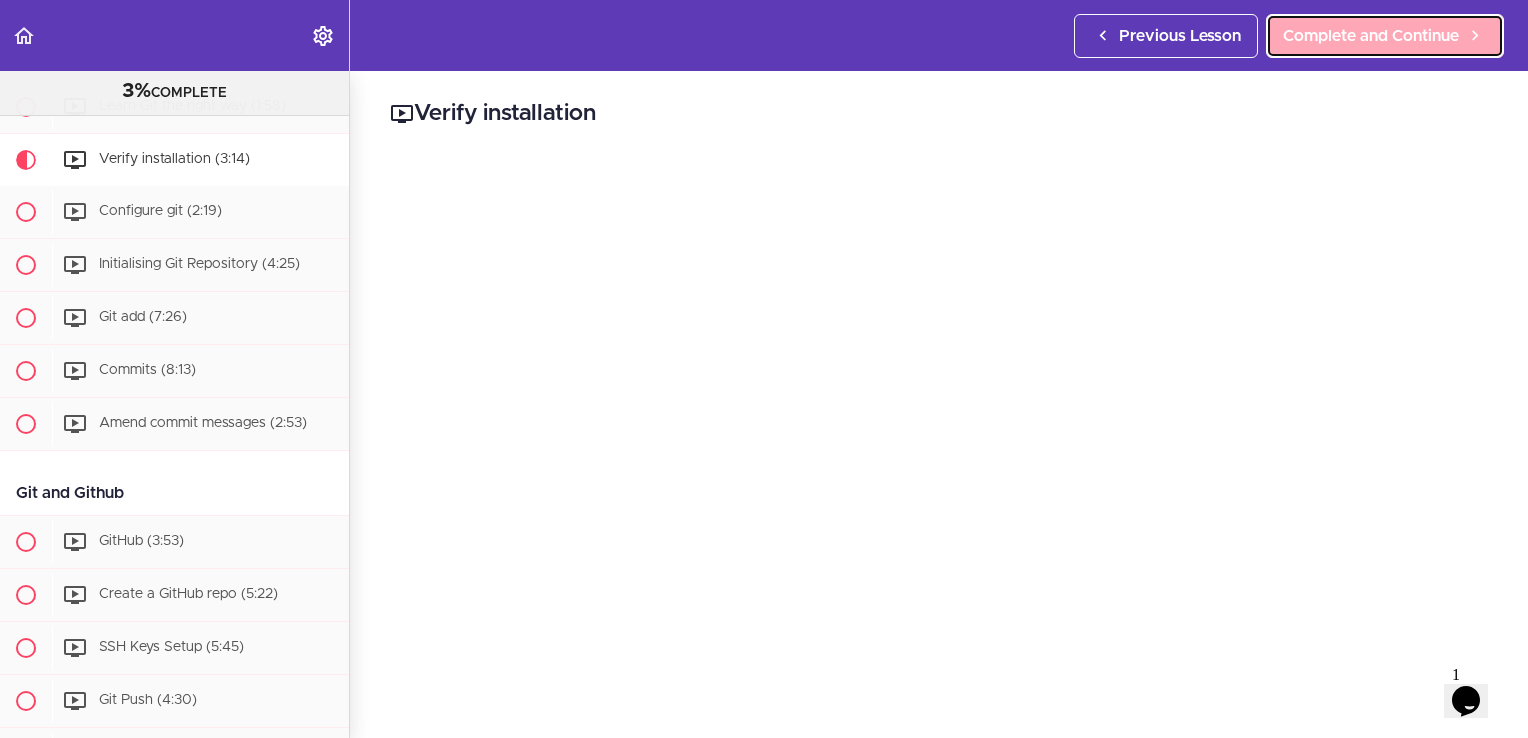 click on "Complete and Continue" at bounding box center (1371, 36) 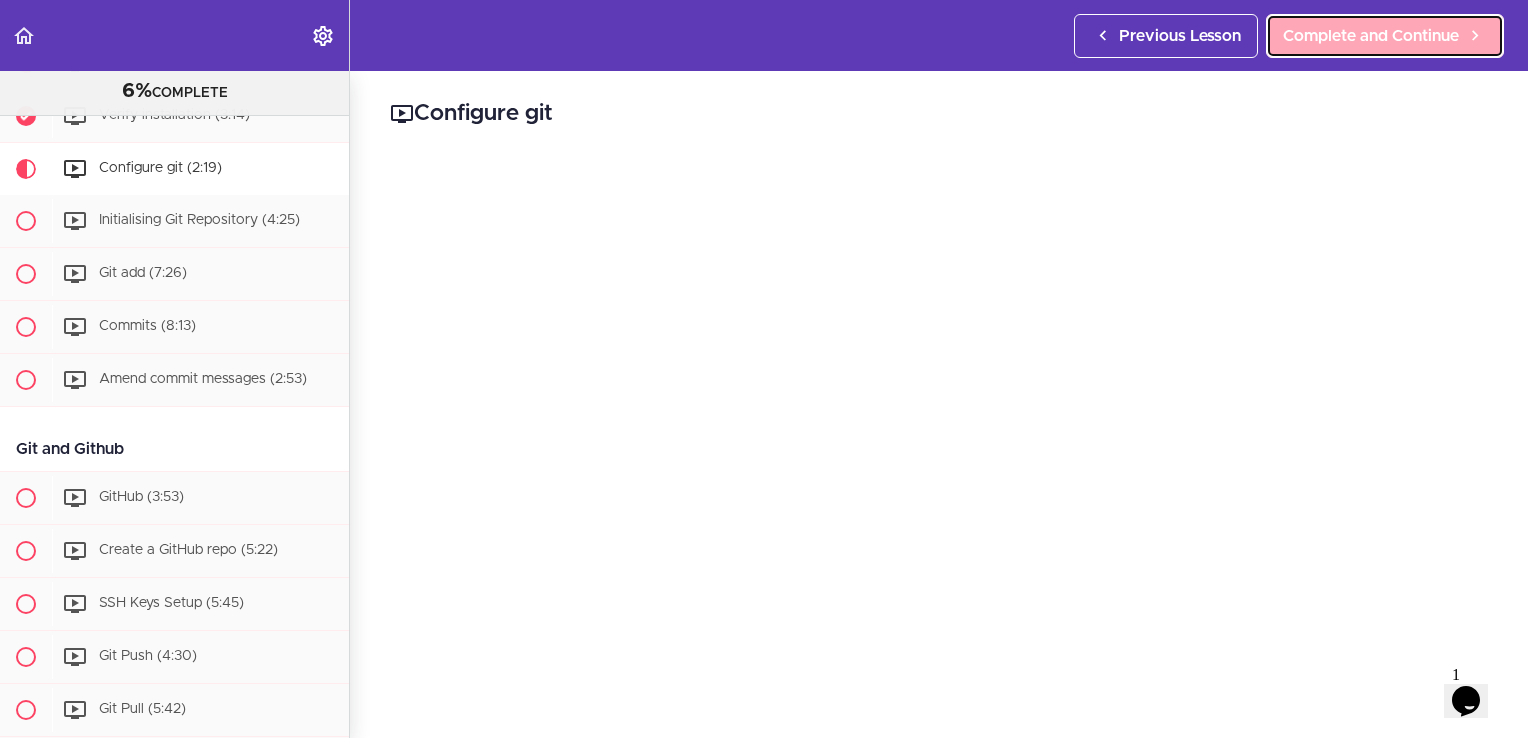 scroll, scrollTop: 490, scrollLeft: 0, axis: vertical 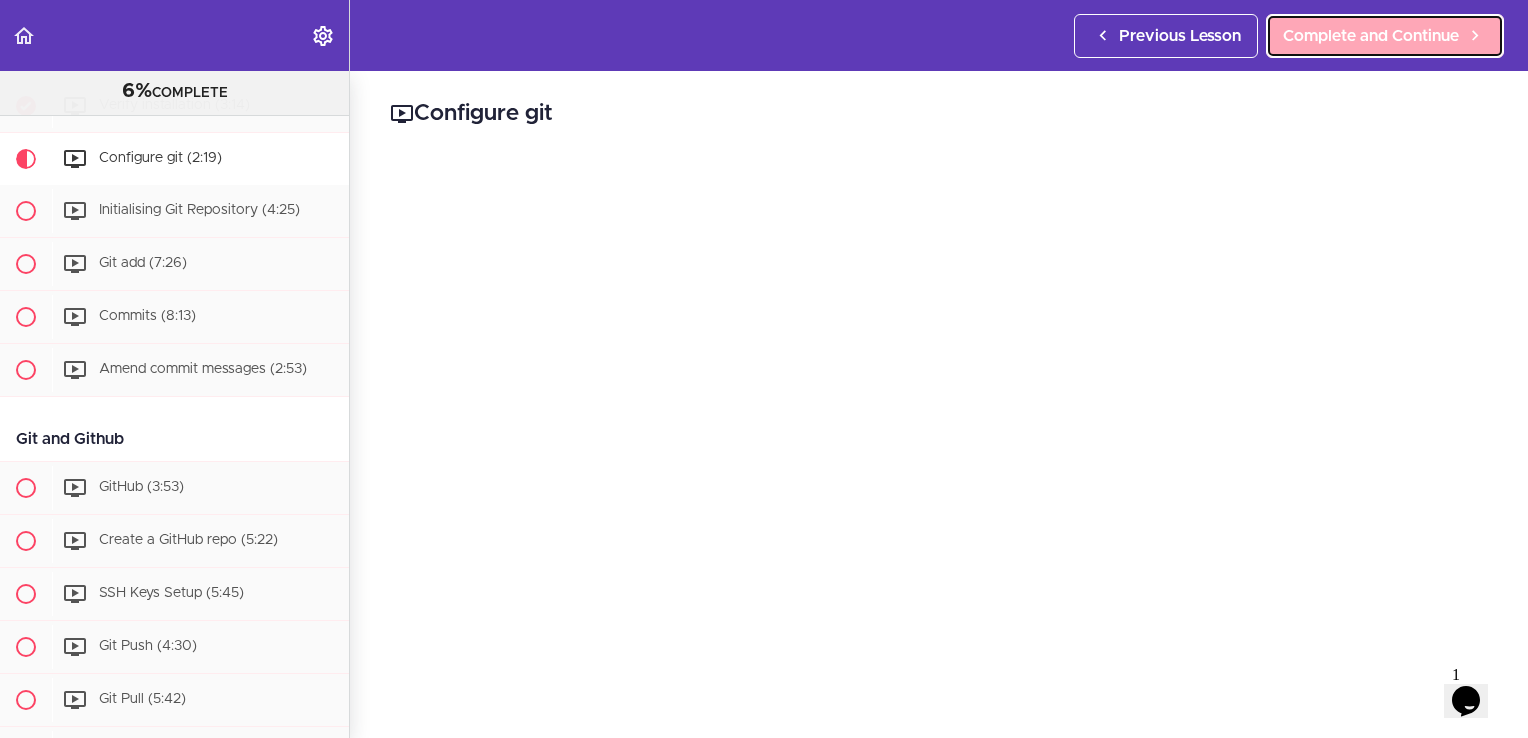 click on "Complete and Continue" at bounding box center (1371, 36) 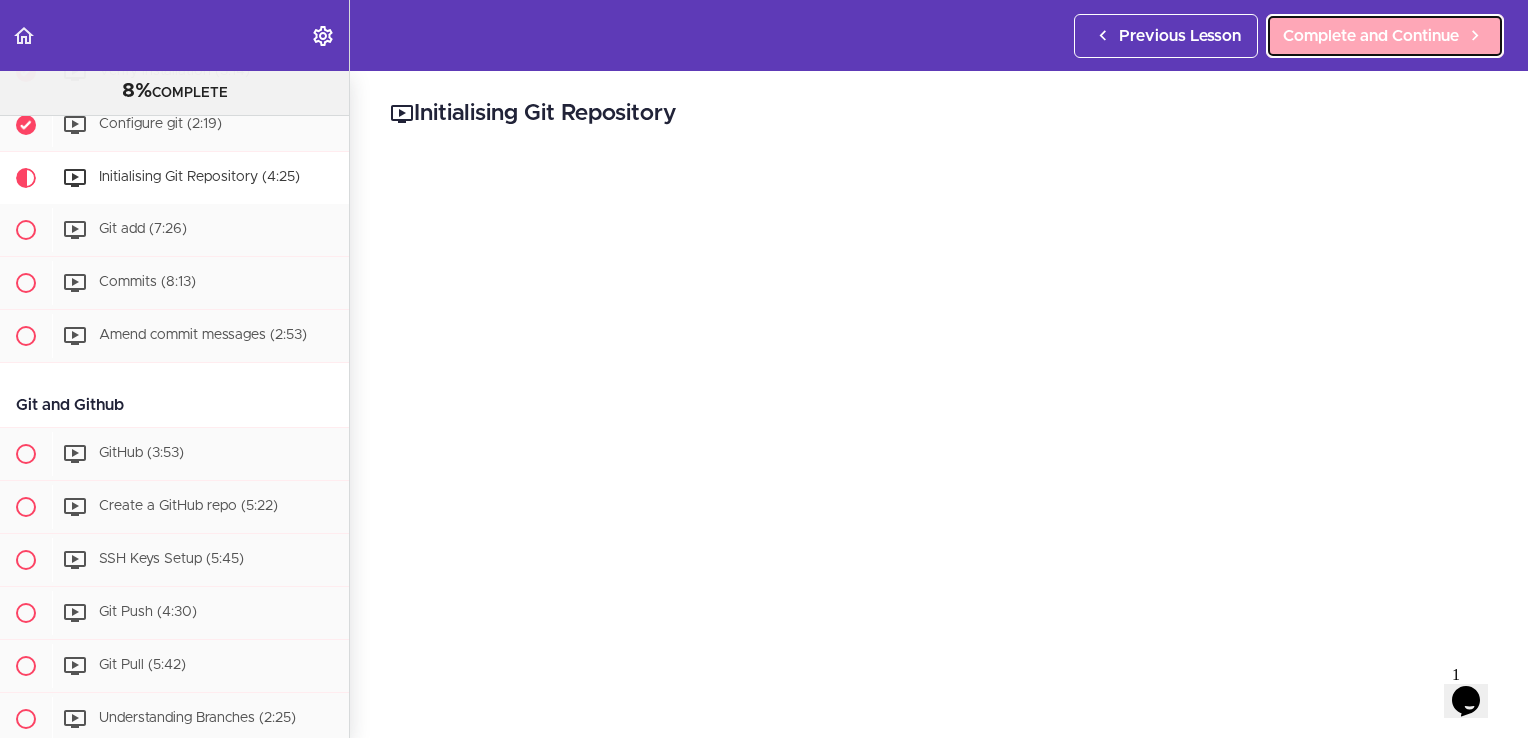 scroll, scrollTop: 543, scrollLeft: 0, axis: vertical 